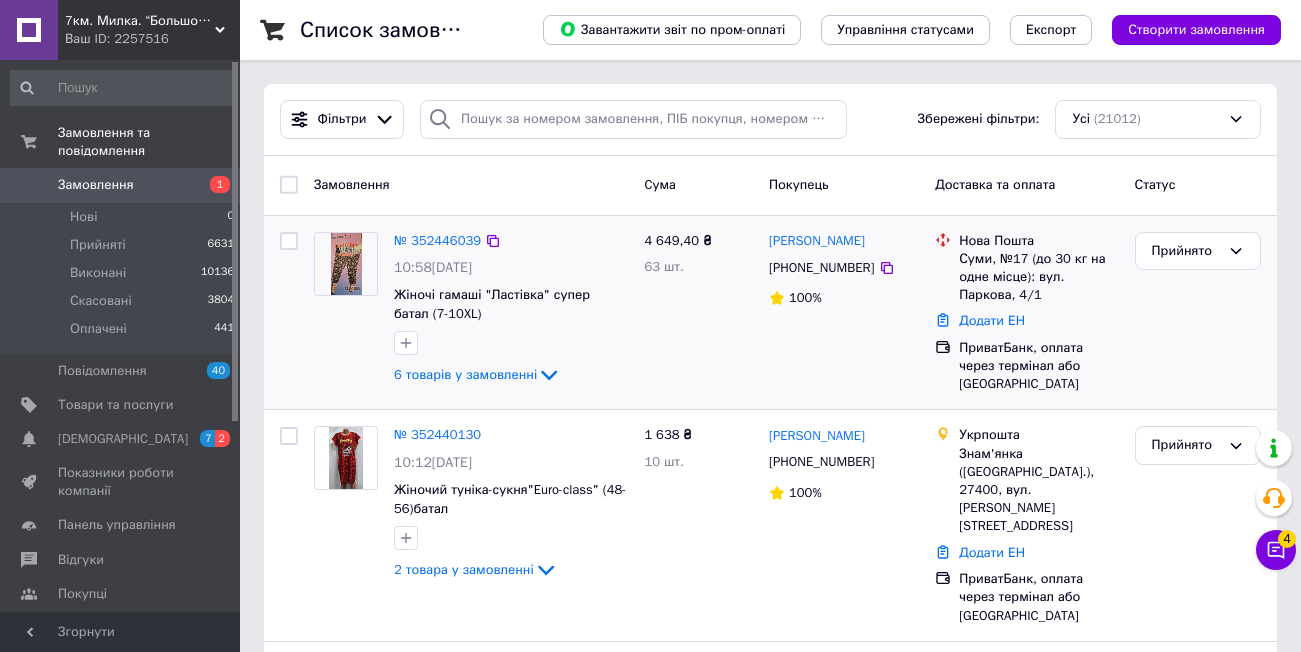scroll, scrollTop: 0, scrollLeft: 0, axis: both 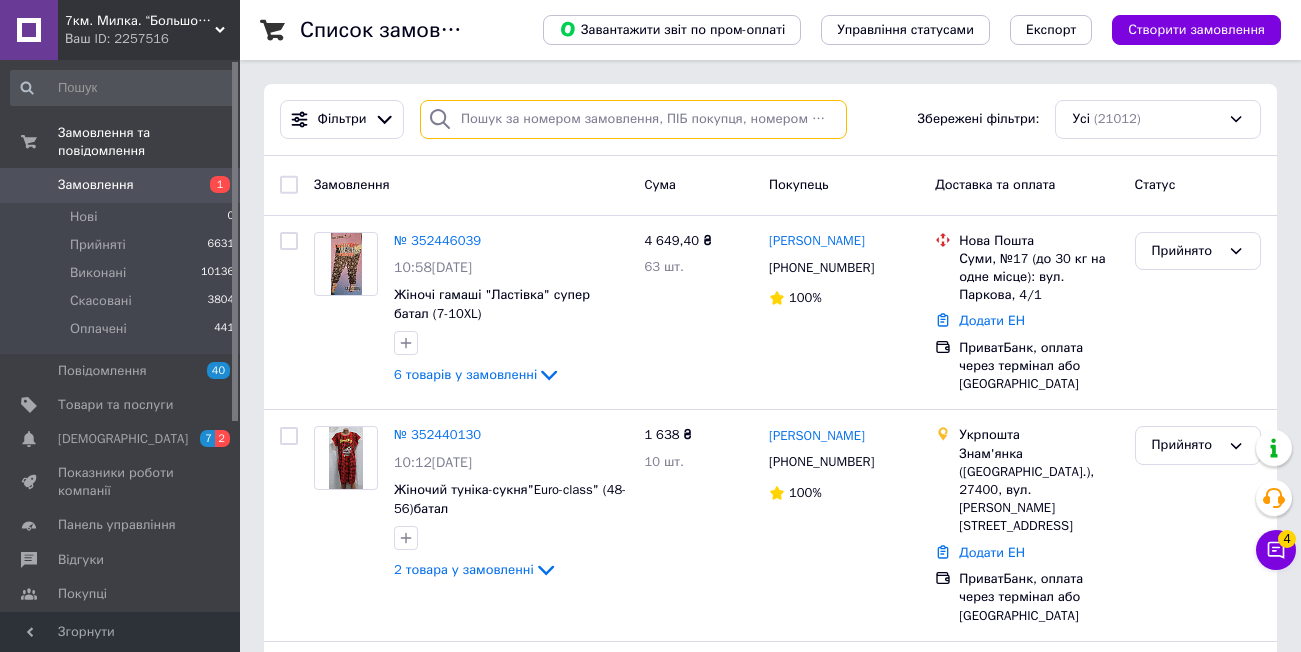 click at bounding box center (633, 119) 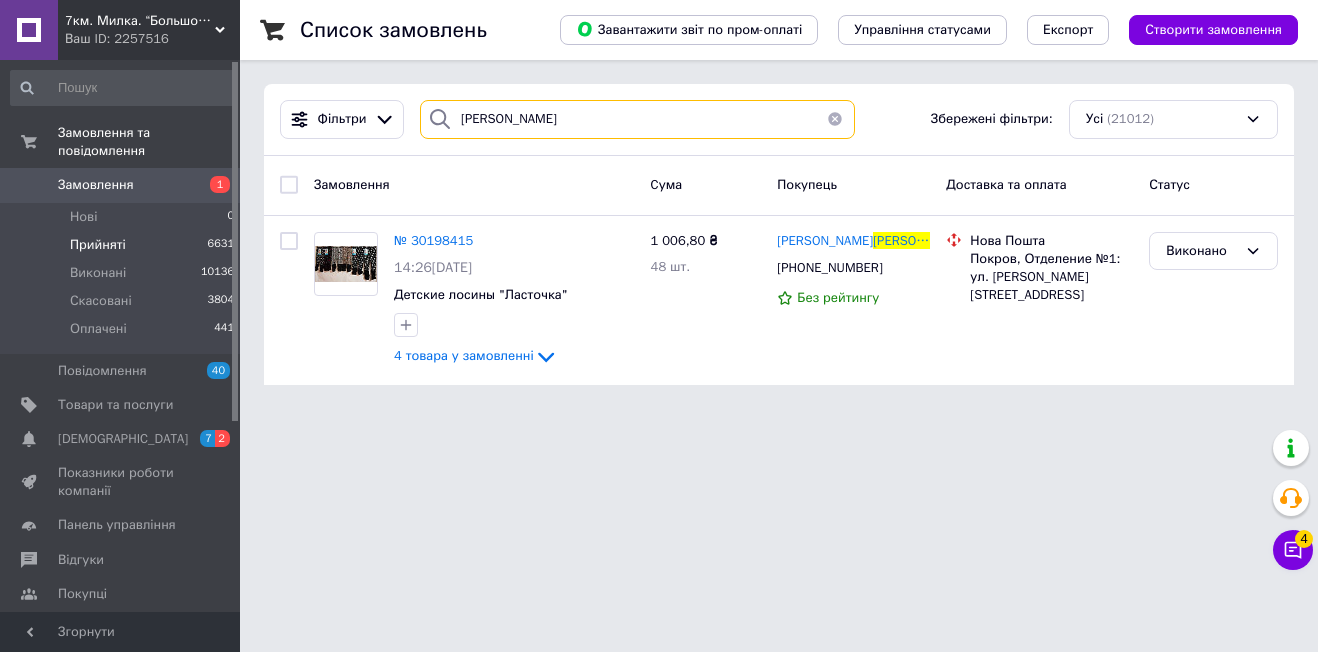 type on "[PERSON_NAME]" 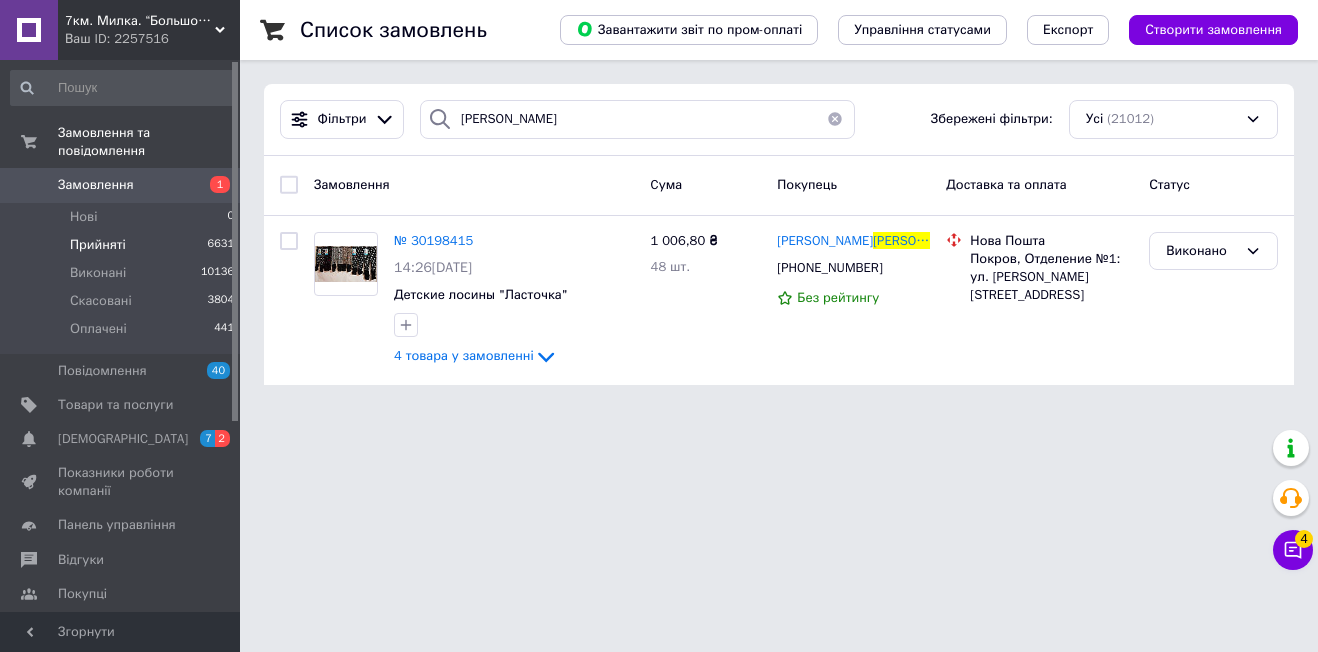 click on "Прийняті" at bounding box center (98, 245) 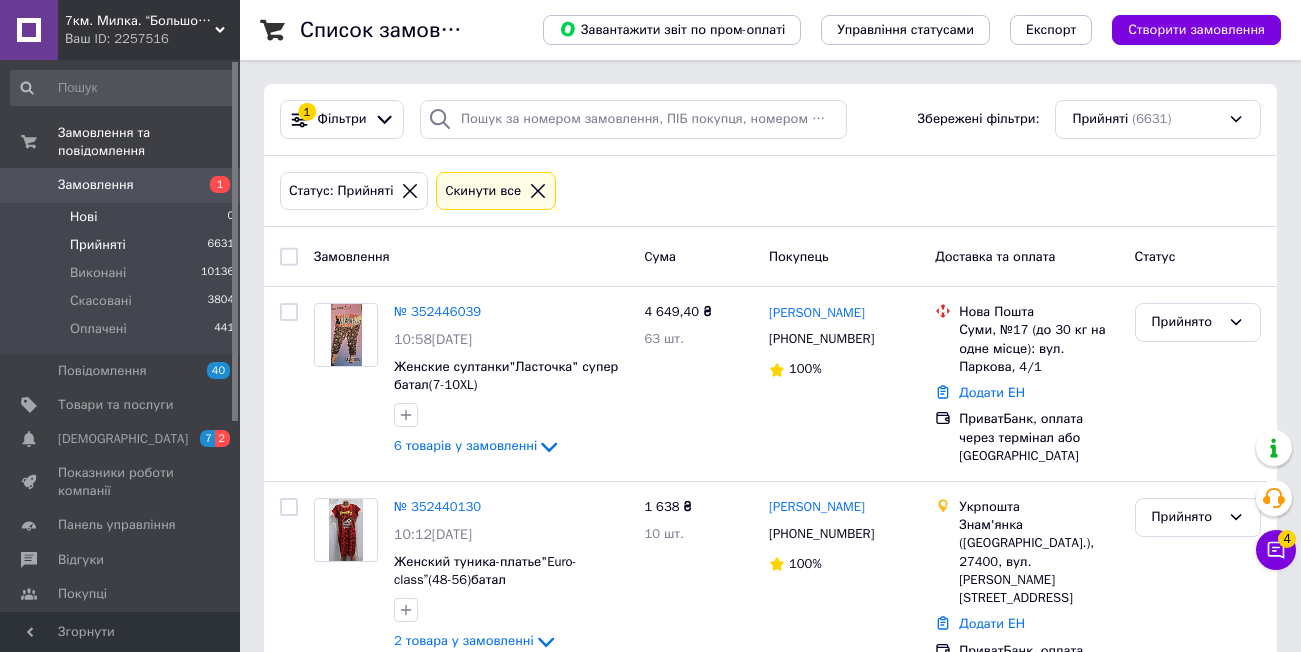 click on "Нові" at bounding box center [83, 217] 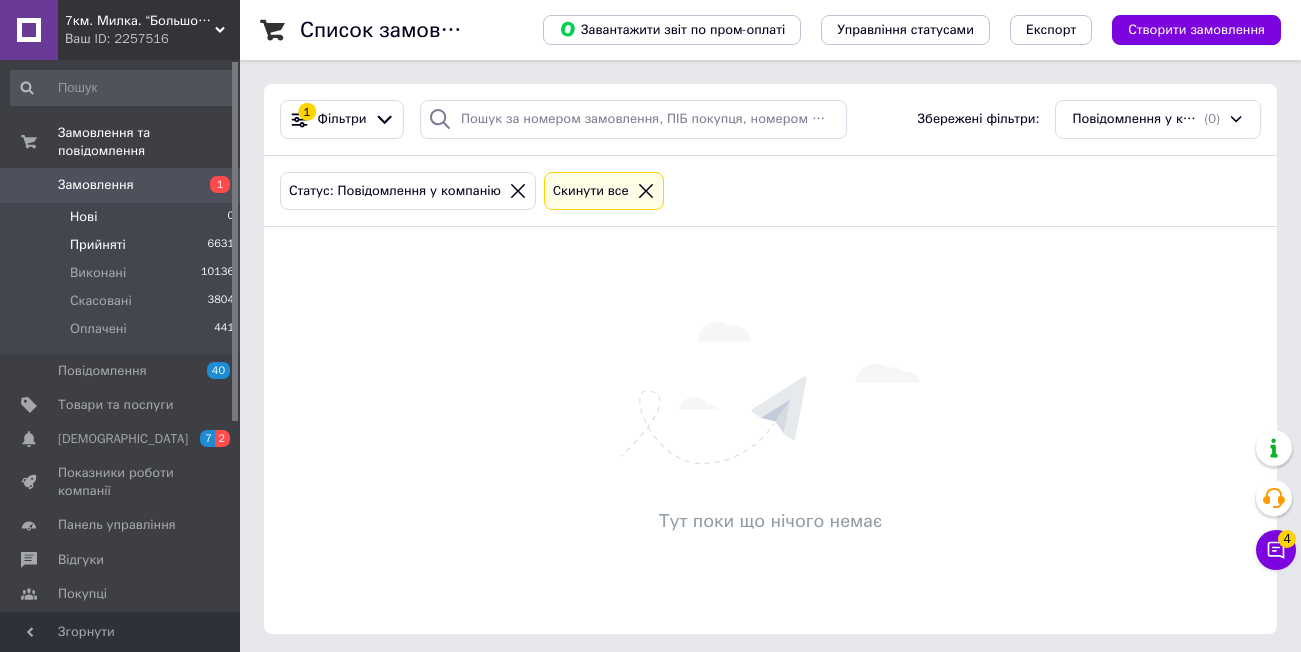 click on "Прийняті" at bounding box center (98, 245) 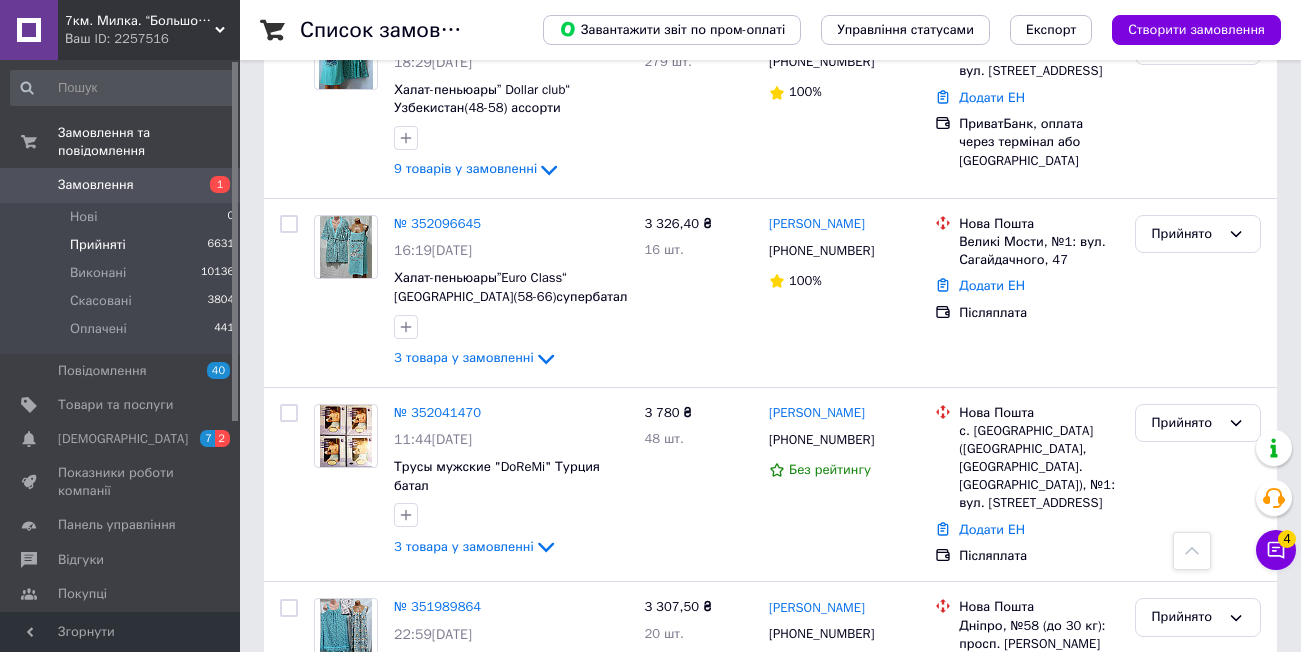 scroll, scrollTop: 3593, scrollLeft: 0, axis: vertical 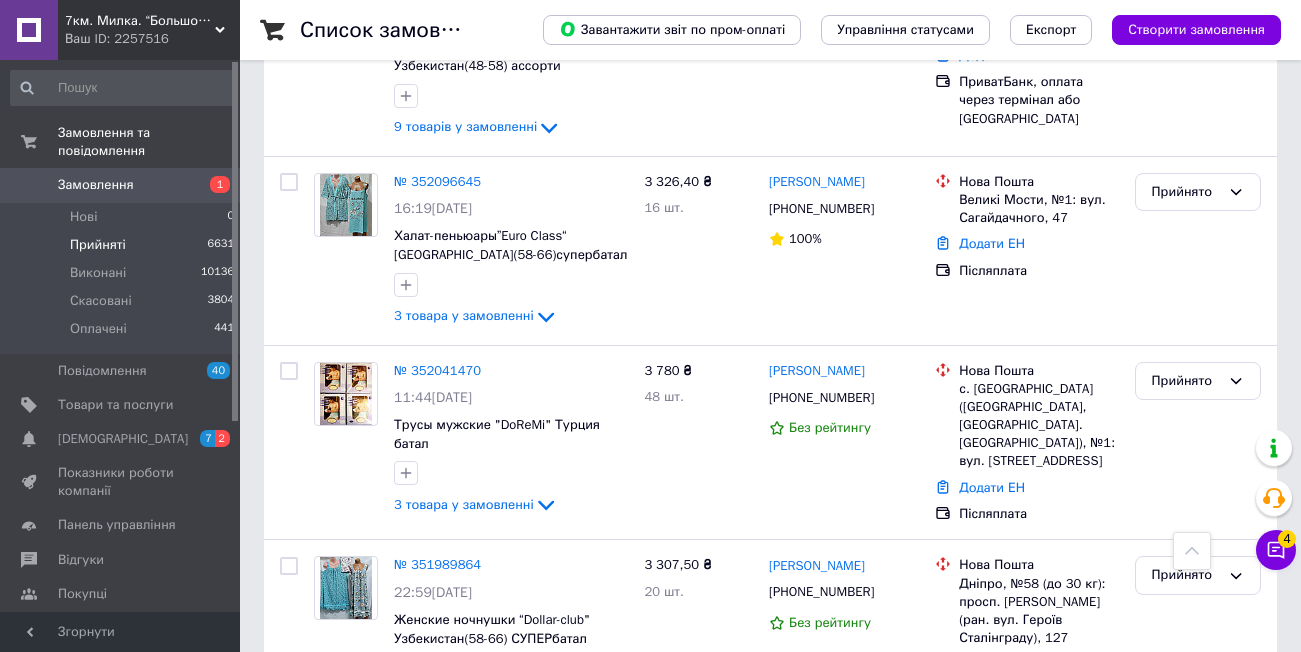click on "332" at bounding box center (463, 798) 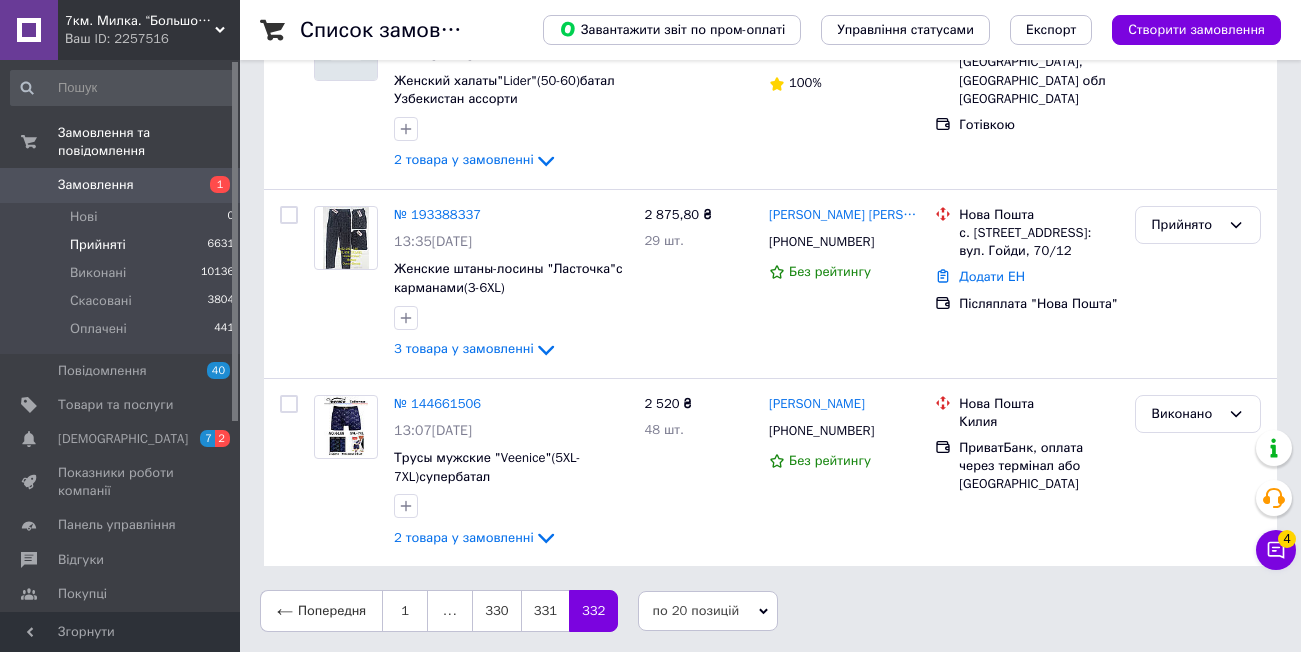 scroll, scrollTop: 0, scrollLeft: 0, axis: both 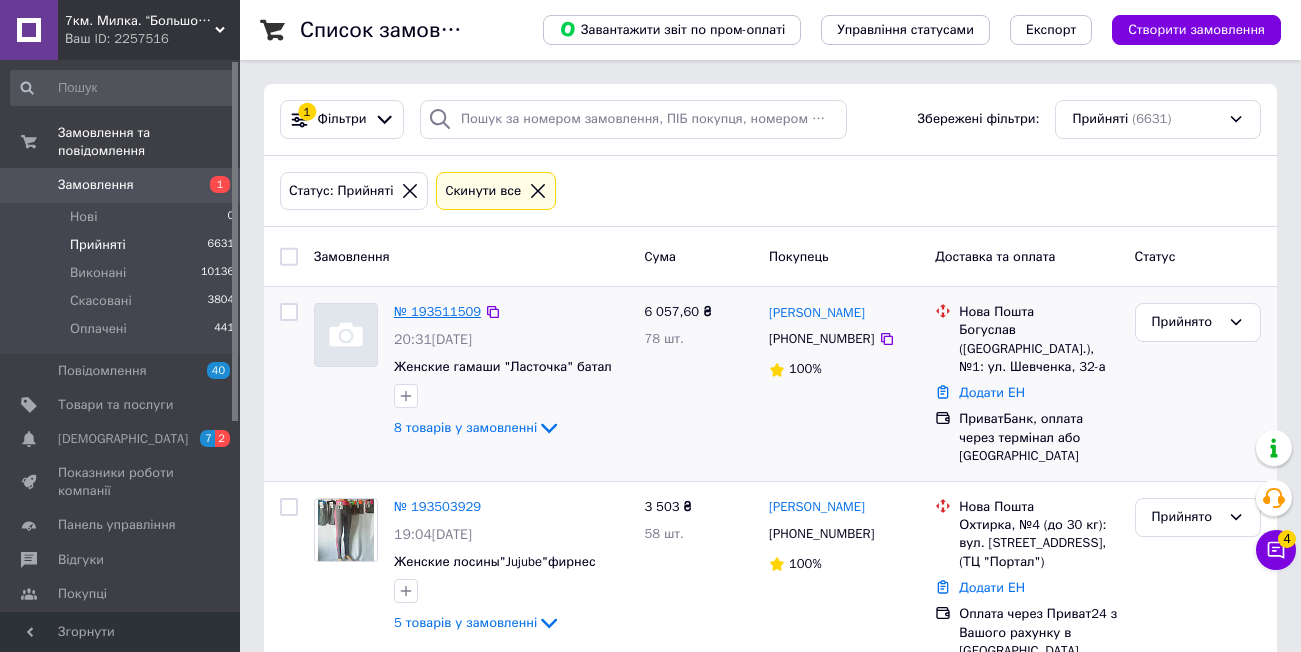 click on "№ 193511509" at bounding box center [437, 311] 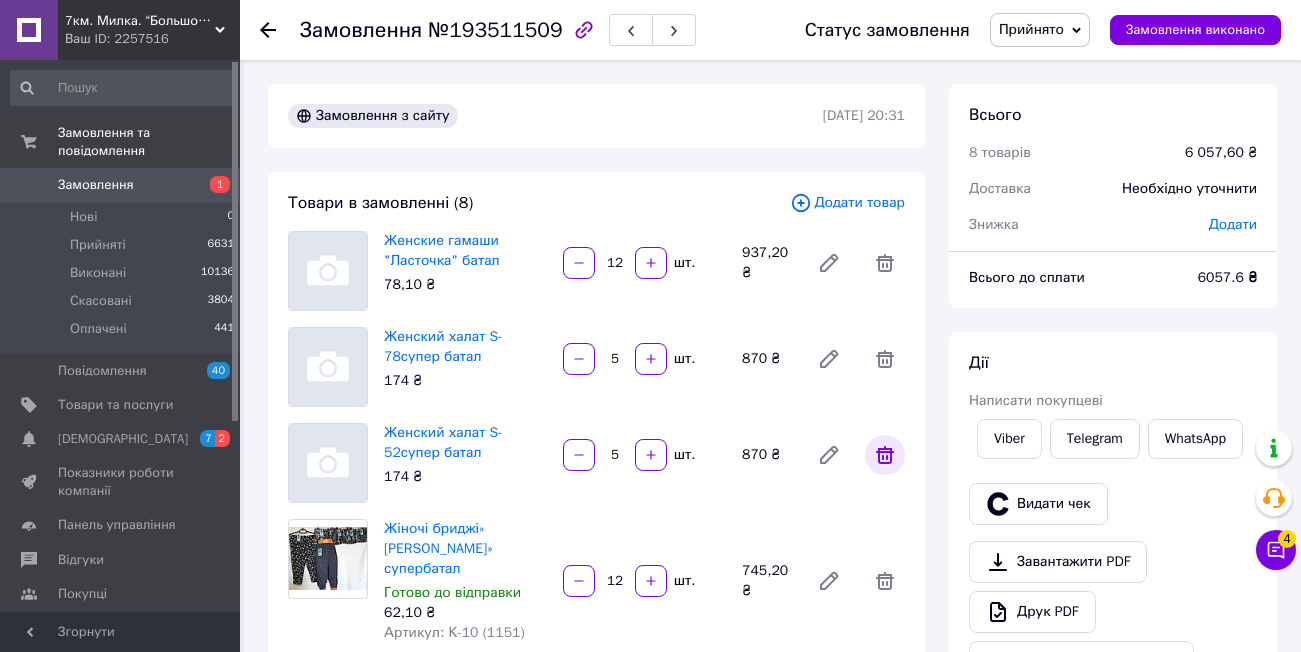 click 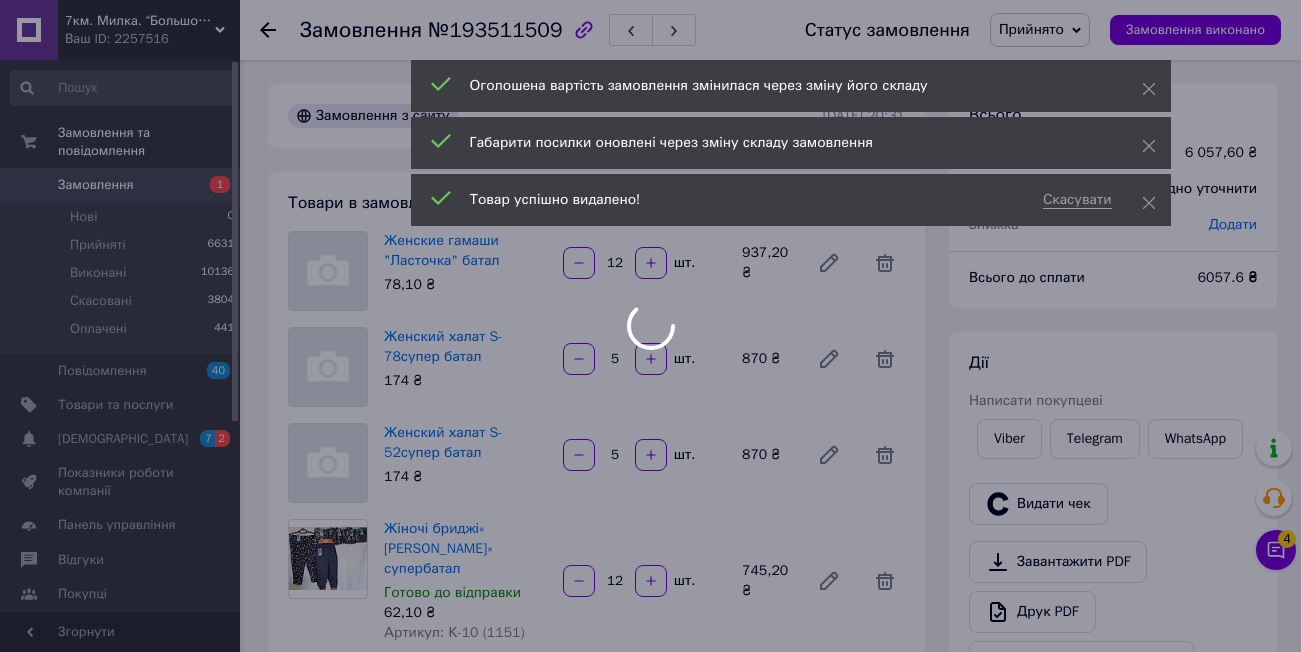 click at bounding box center [650, 326] 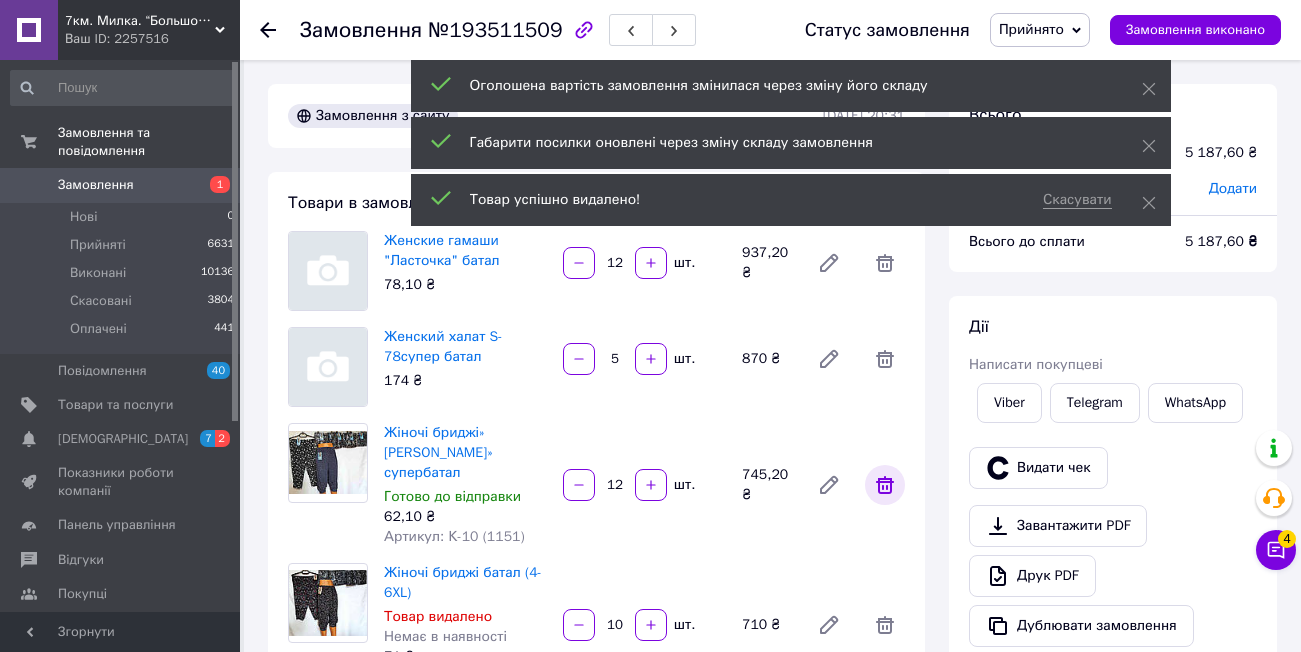 click at bounding box center [885, 485] 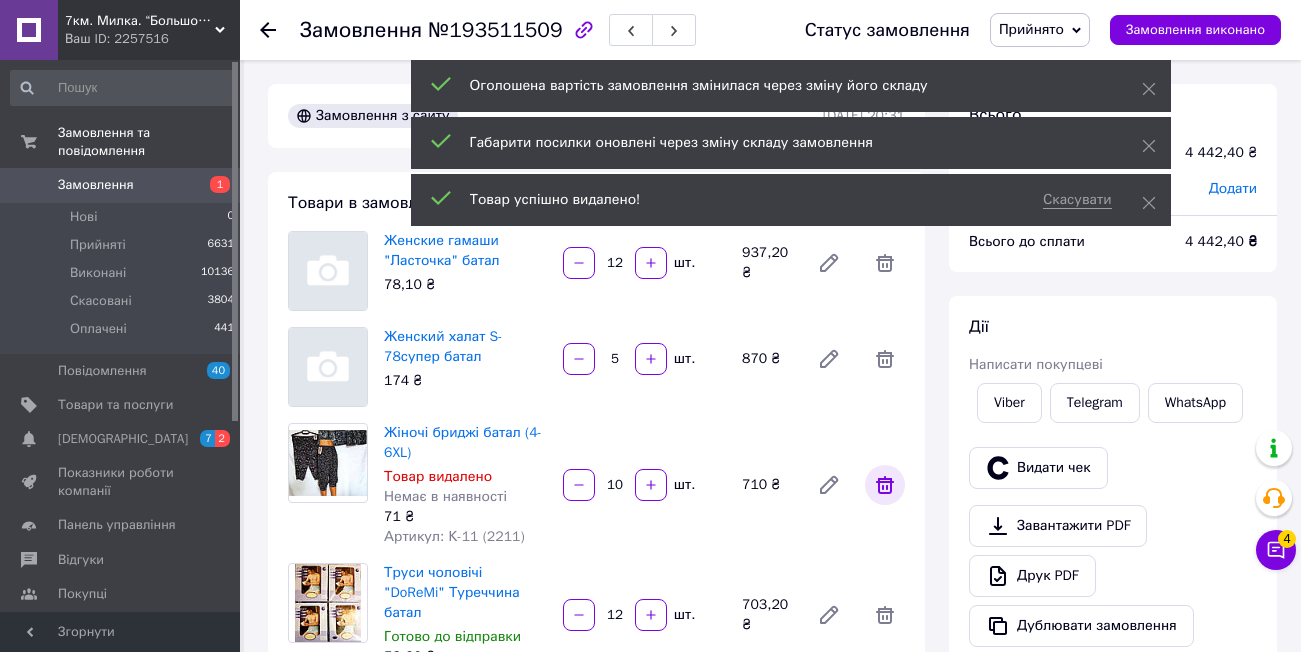 click 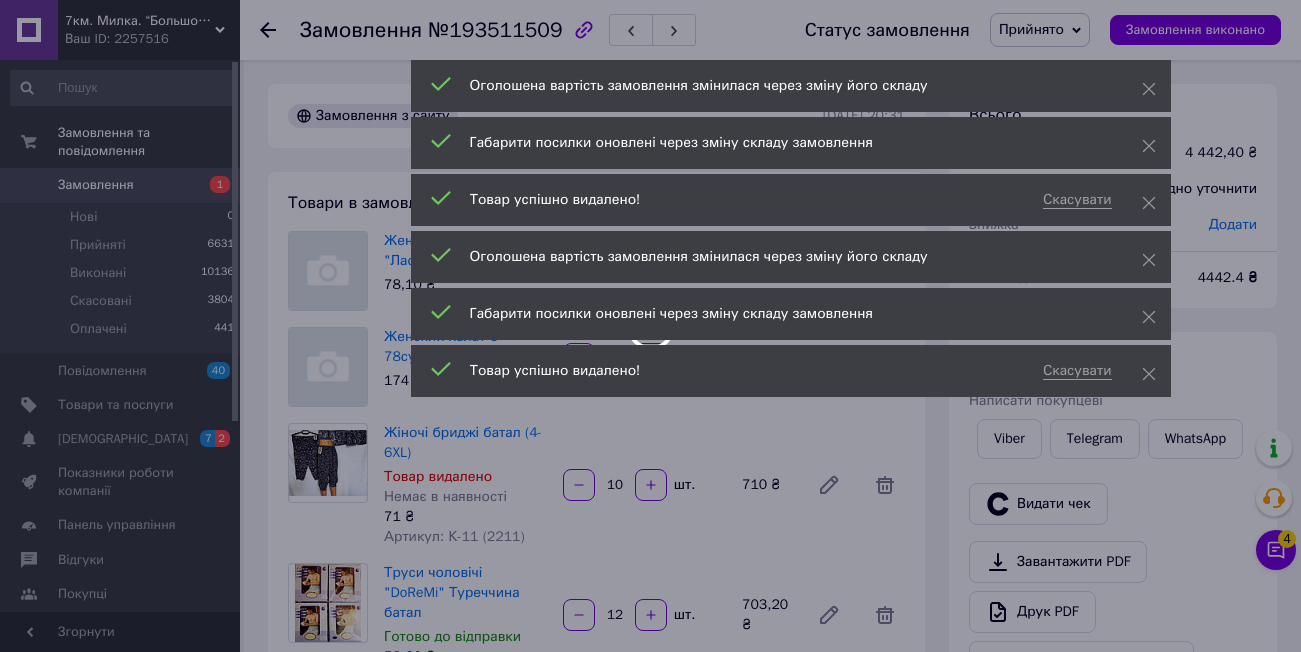 click on "7км. Милка. “Большой опт”сайт[[DOMAIN_NAME]] Ваш ID: 2257516 Сайт 7км. Милка. “Большой опт”сайт[7km-o... Кабінет покупця Перевірити стан системи Сторінка на порталі Довідка Вийти Замовлення та повідомлення Замовлення 1 Нові 0 Прийняті 6631 Виконані 10136 Скасовані 3804 Оплачені 441 Повідомлення 40 Товари та послуги Сповіщення 7 2 Показники роботи компанії Панель управління Відгуки Покупці Каталог ProSale Аналітика Інструменти веб-майстра та SEO Управління сайтом Гаманець компанії [PERSON_NAME] Тарифи та рахунки Prom топ №193511509 5" at bounding box center (650, 928) 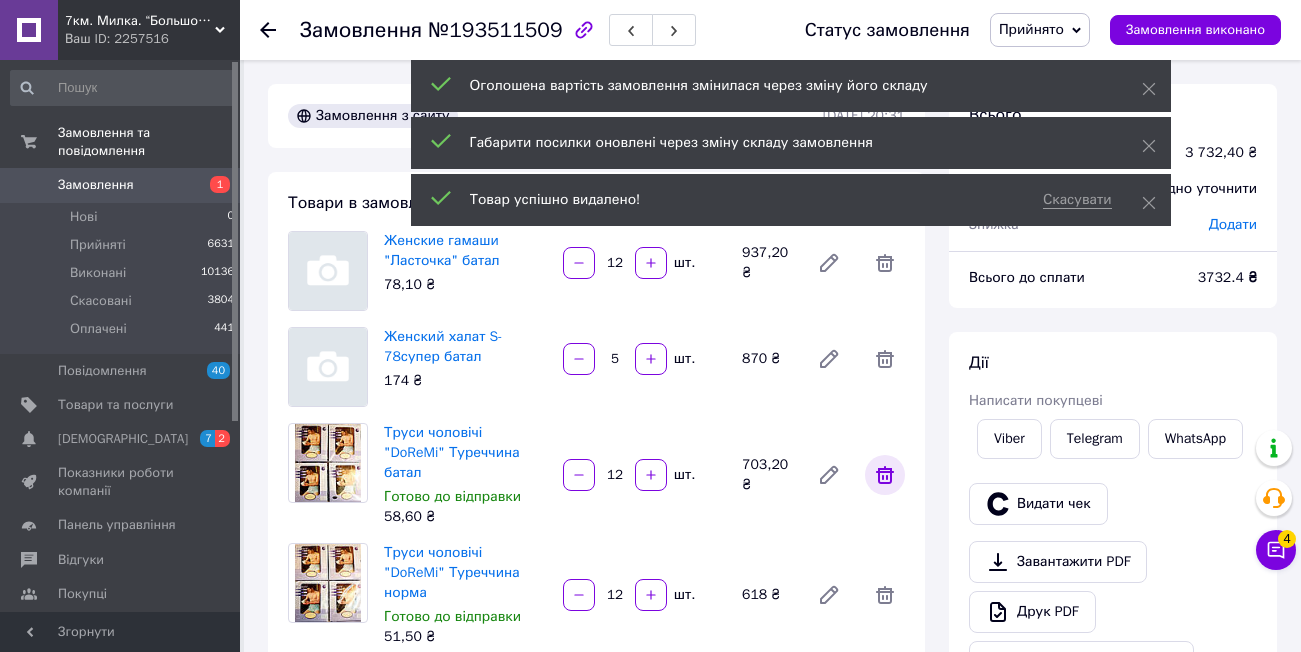 click 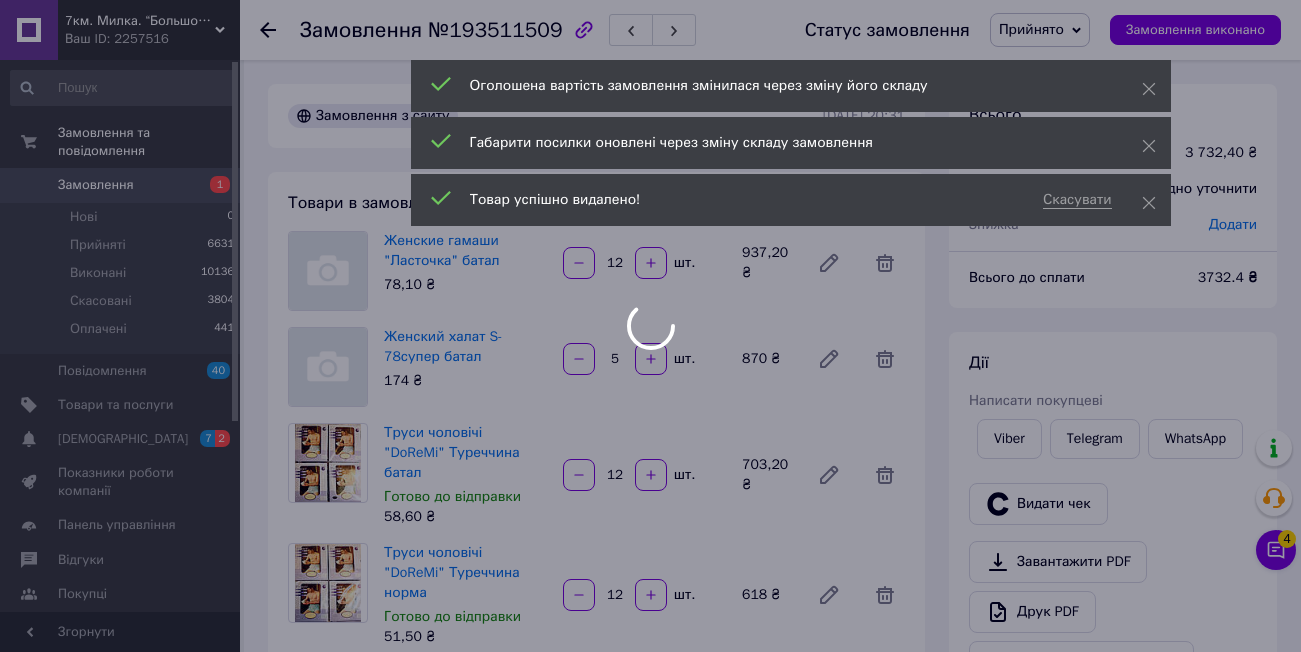 click at bounding box center (650, 326) 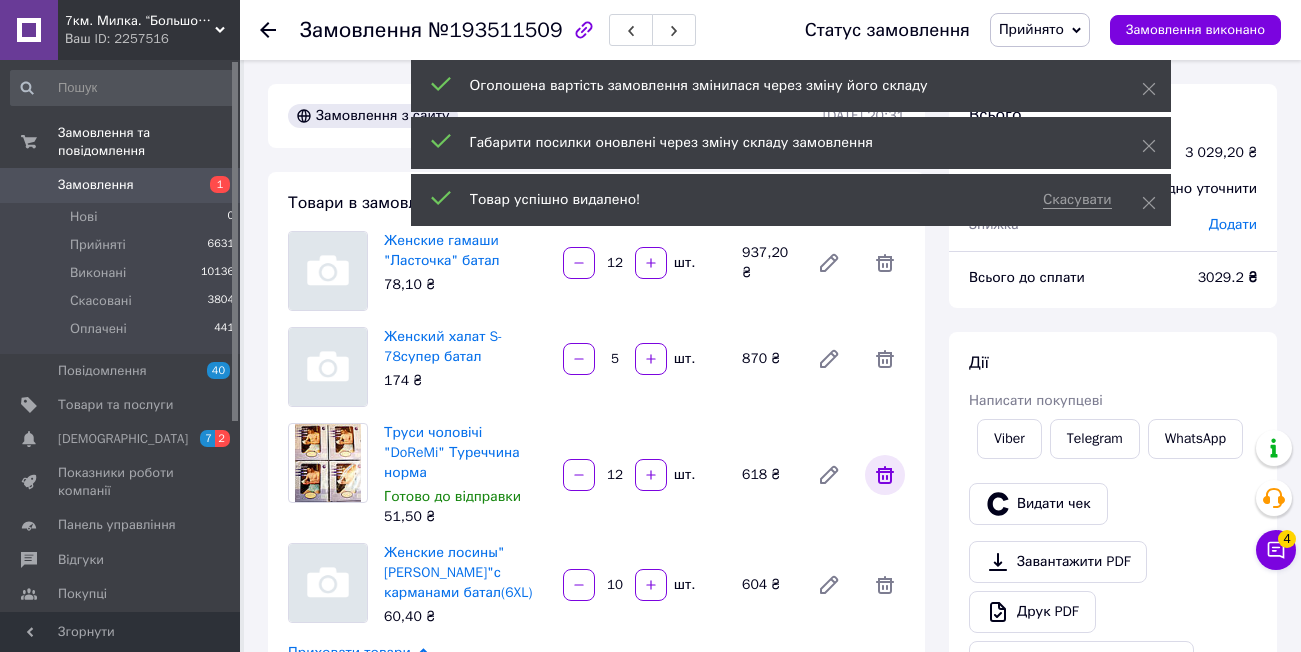click 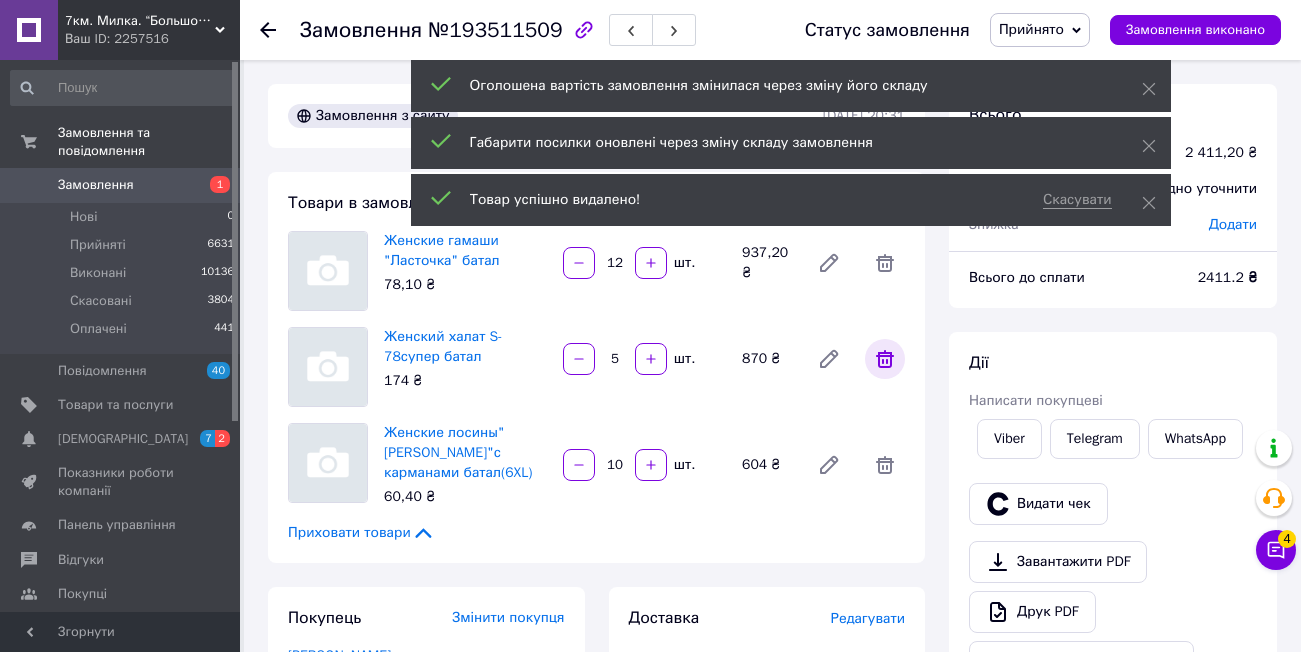 click 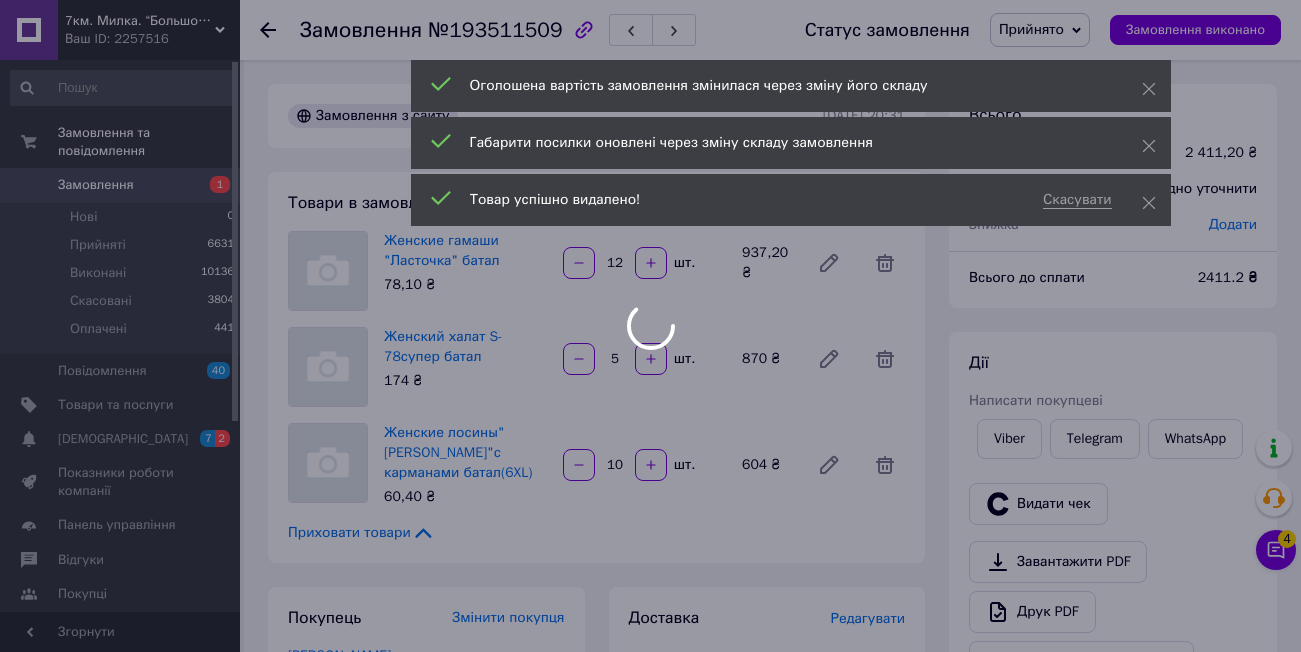 click at bounding box center (650, 326) 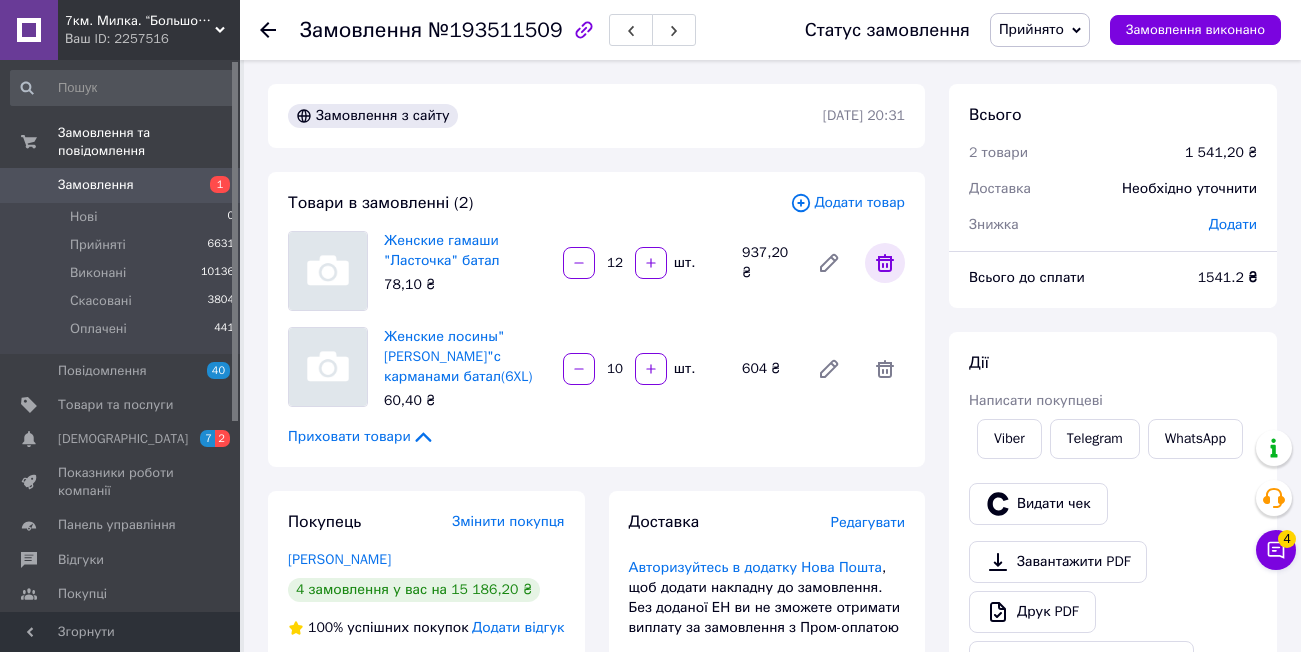 click 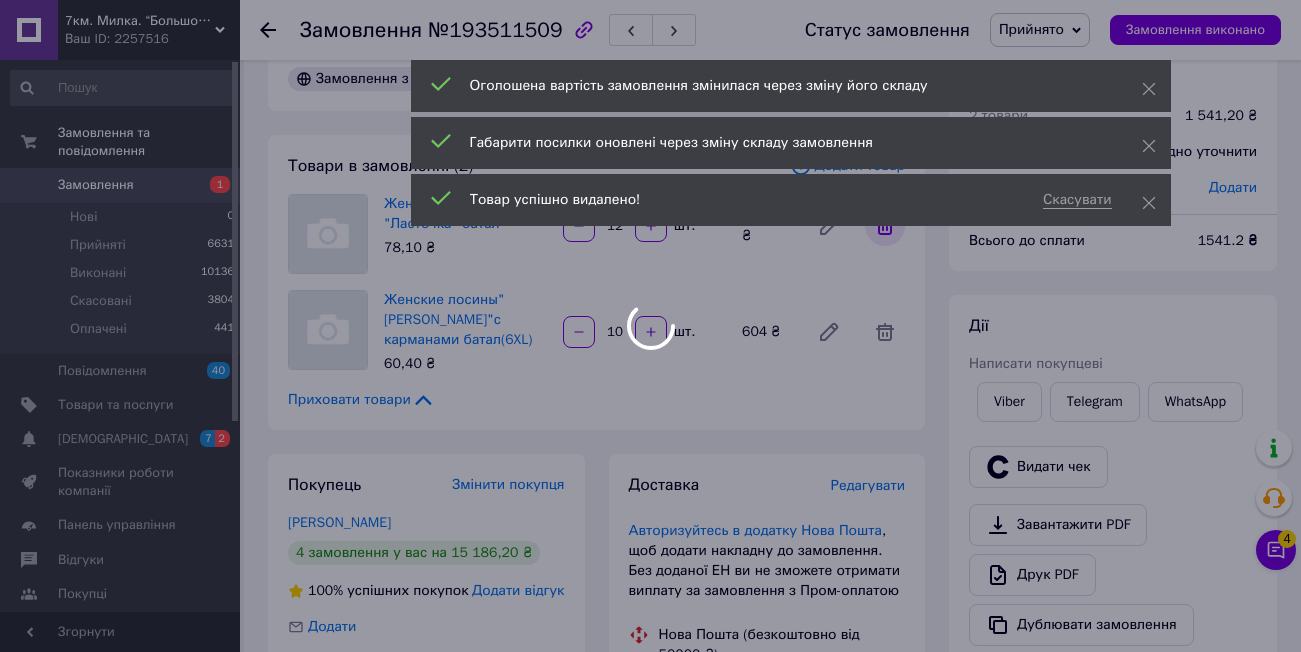 type on "10" 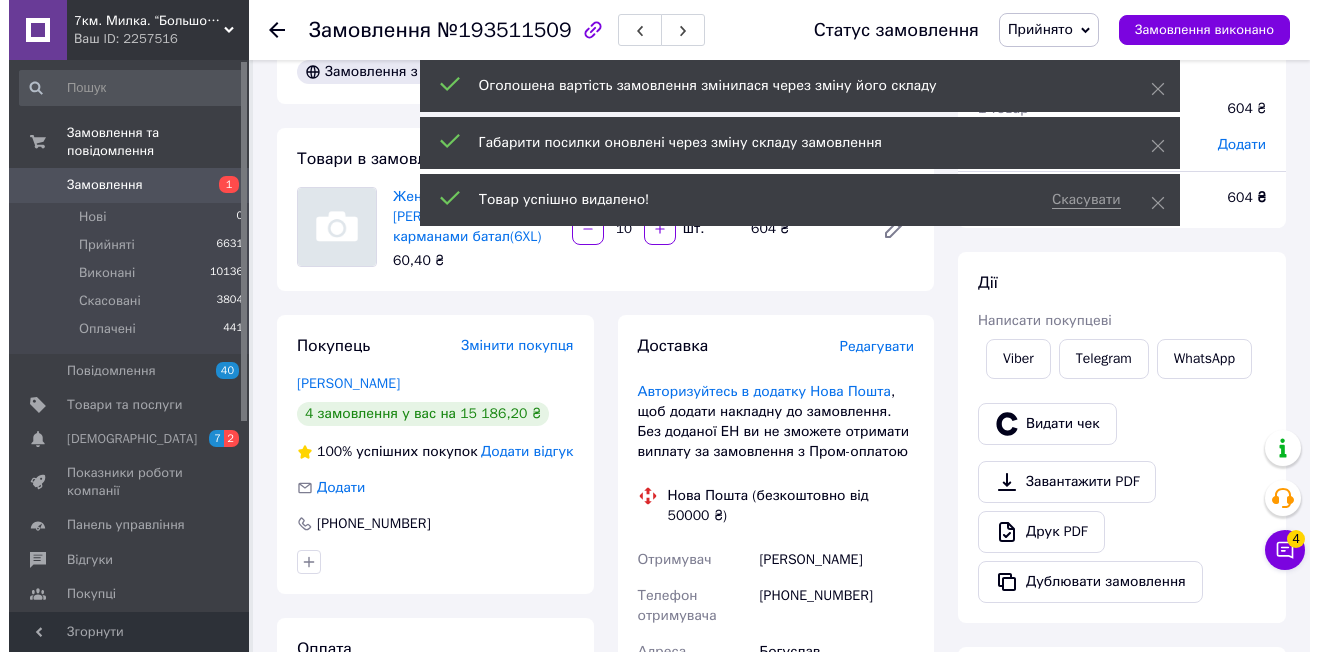 scroll, scrollTop: 56, scrollLeft: 0, axis: vertical 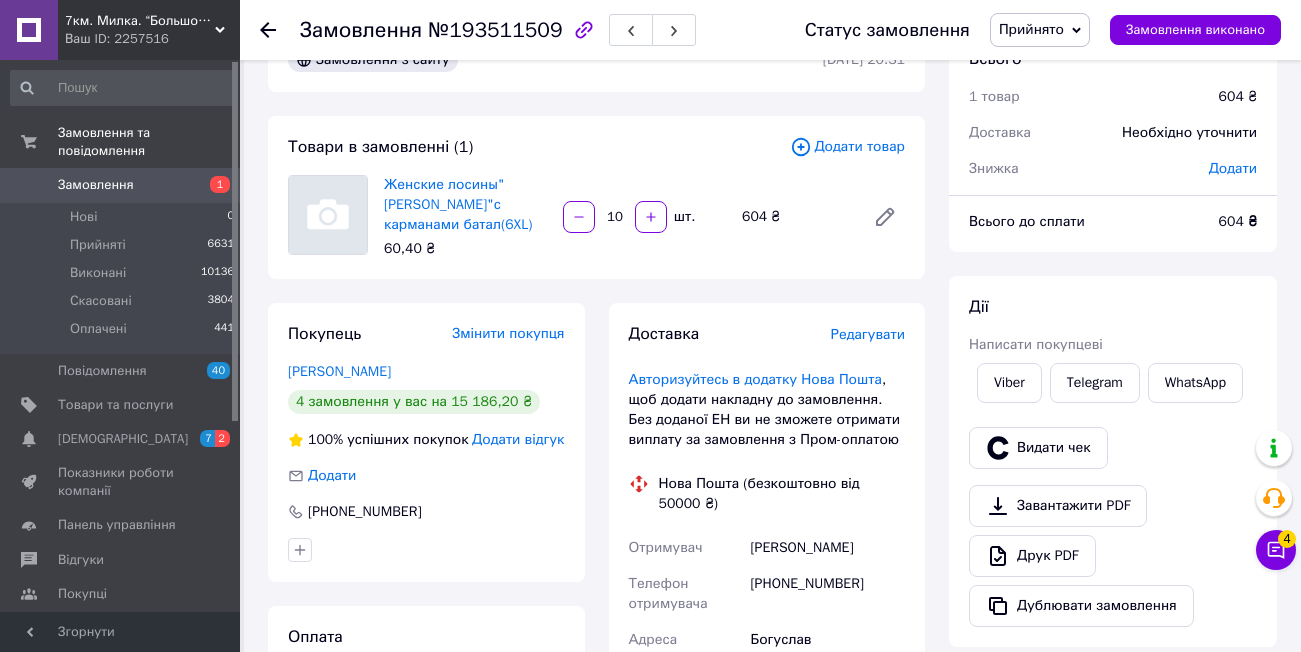 click on "Додати товар" at bounding box center (847, 147) 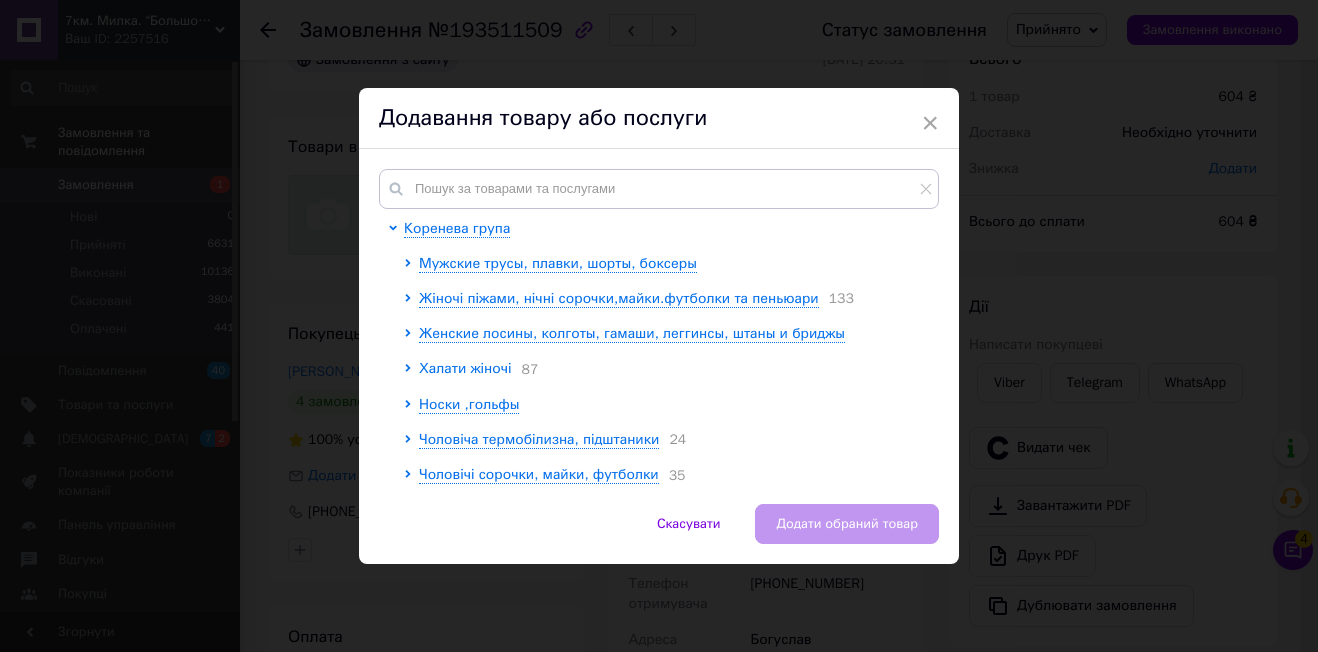 click on "Халати жіночі" at bounding box center (465, 368) 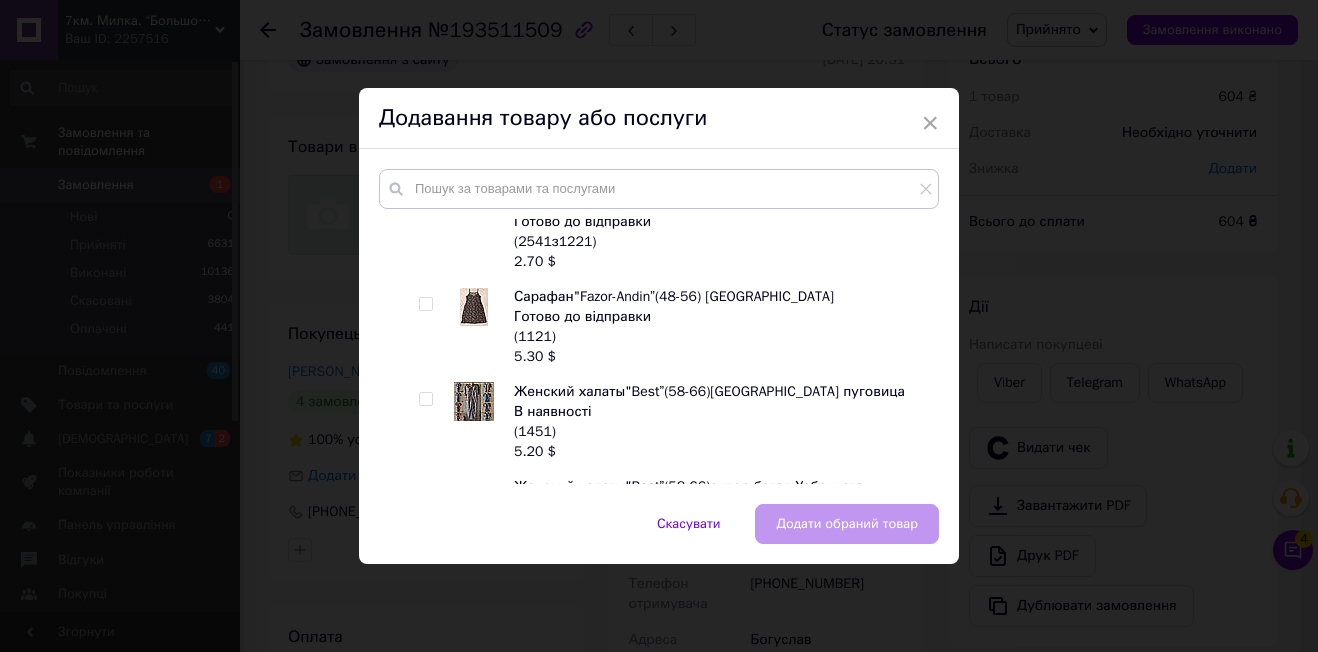scroll, scrollTop: 965, scrollLeft: 0, axis: vertical 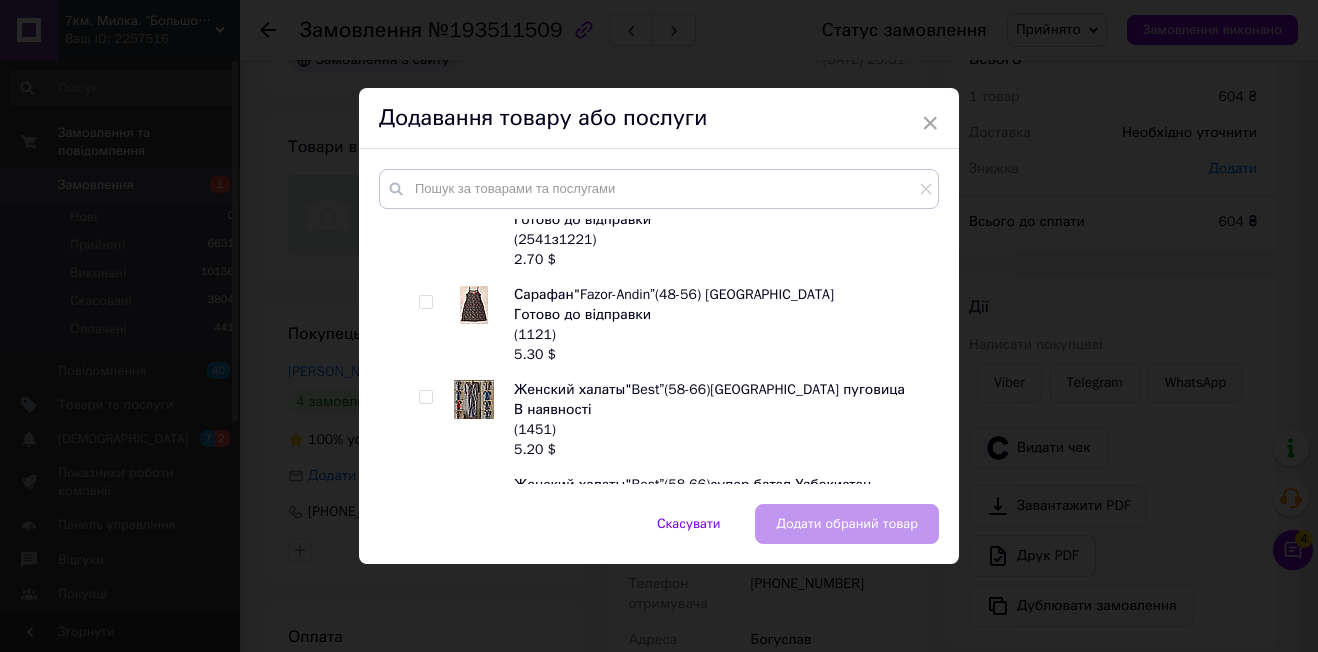 click at bounding box center [425, 302] 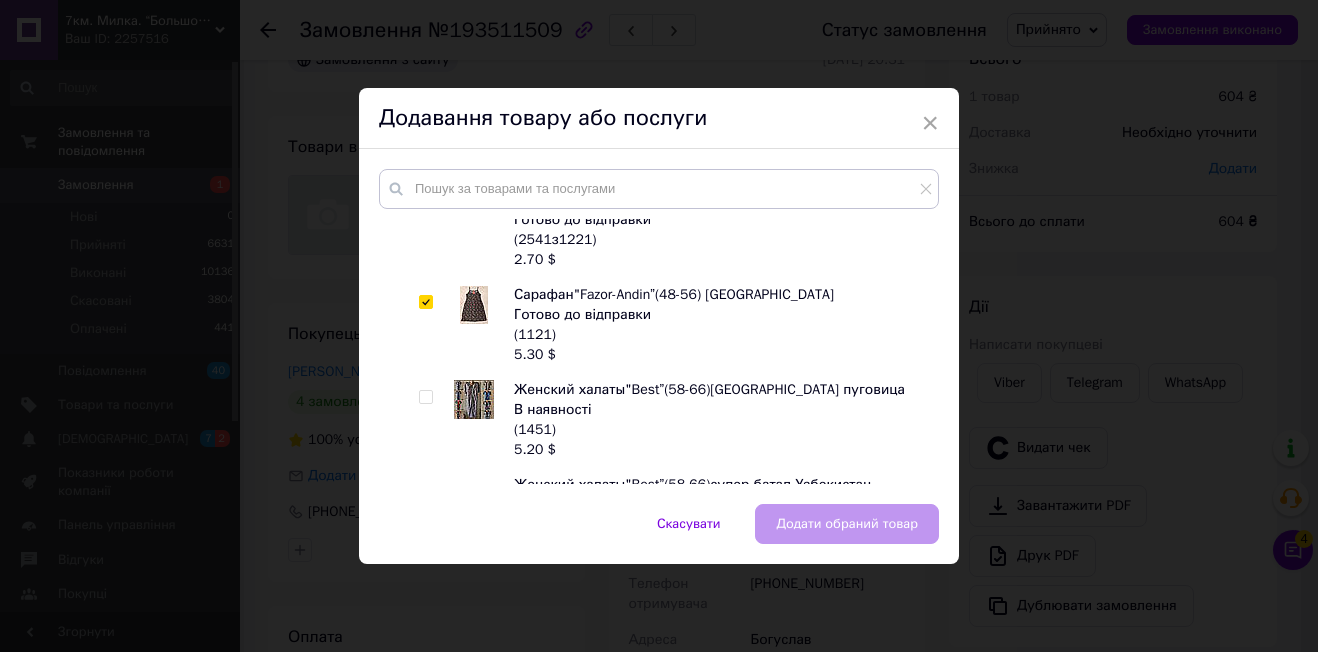 checkbox on "true" 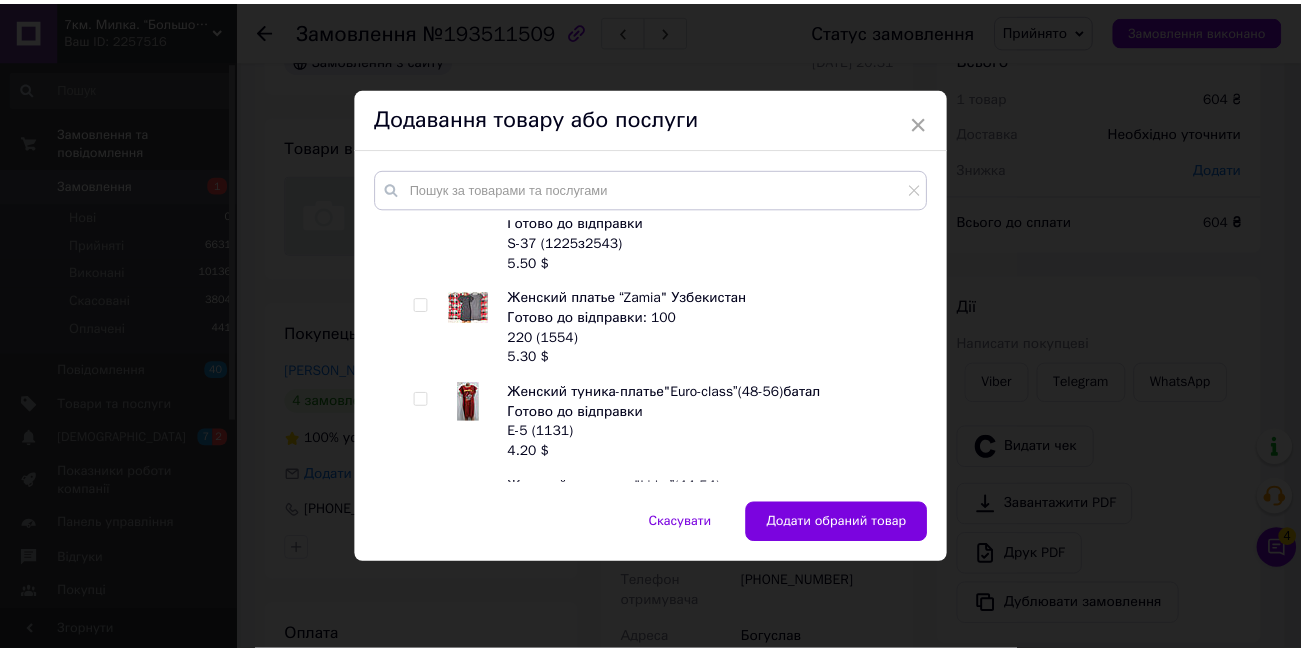 scroll, scrollTop: 5370, scrollLeft: 0, axis: vertical 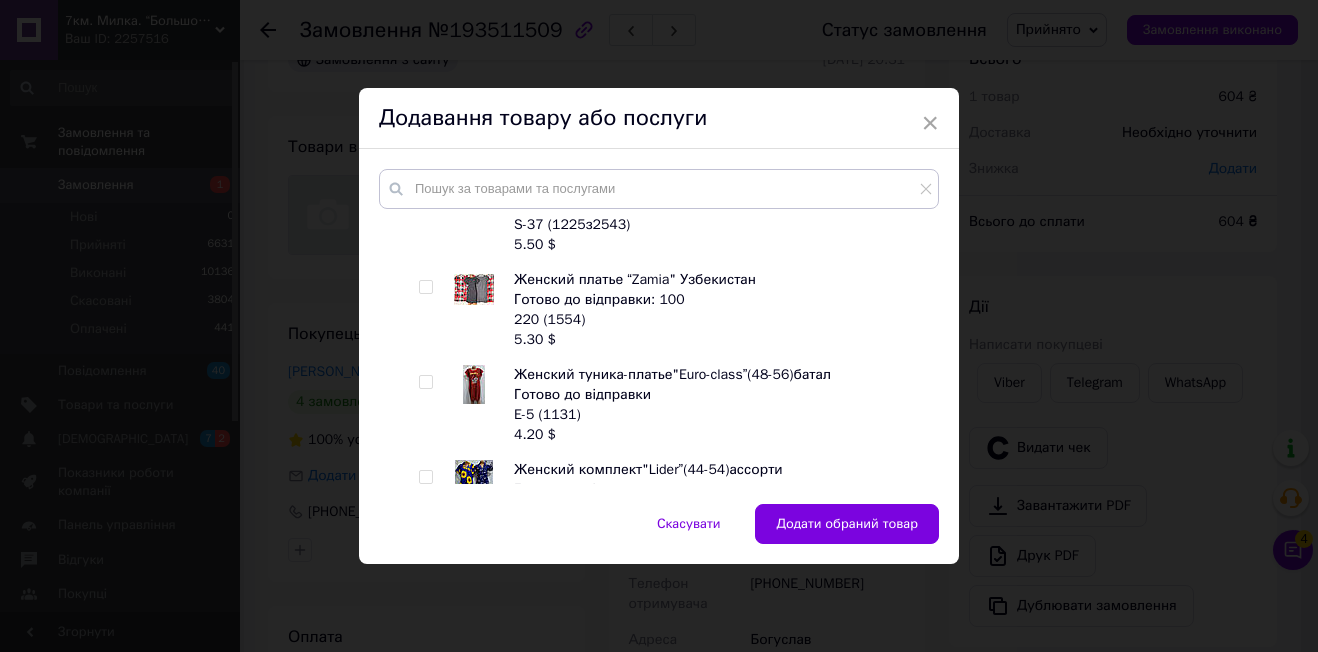 click at bounding box center (429, 310) 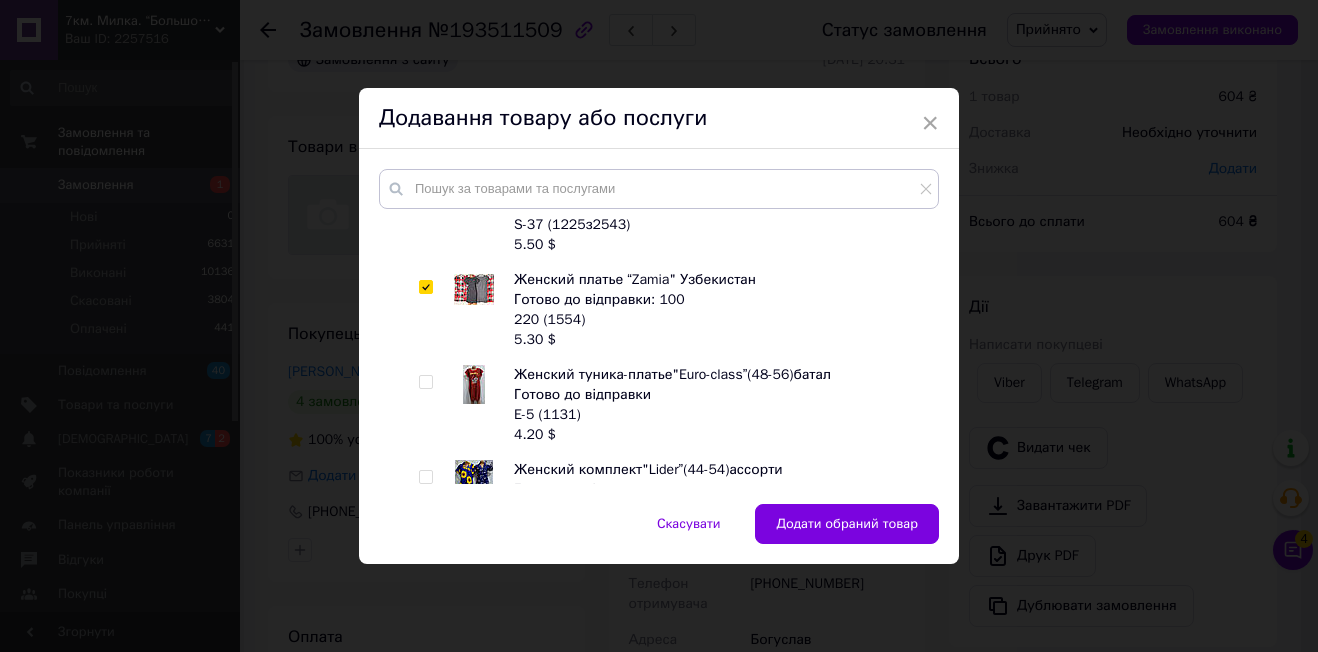 checkbox on "true" 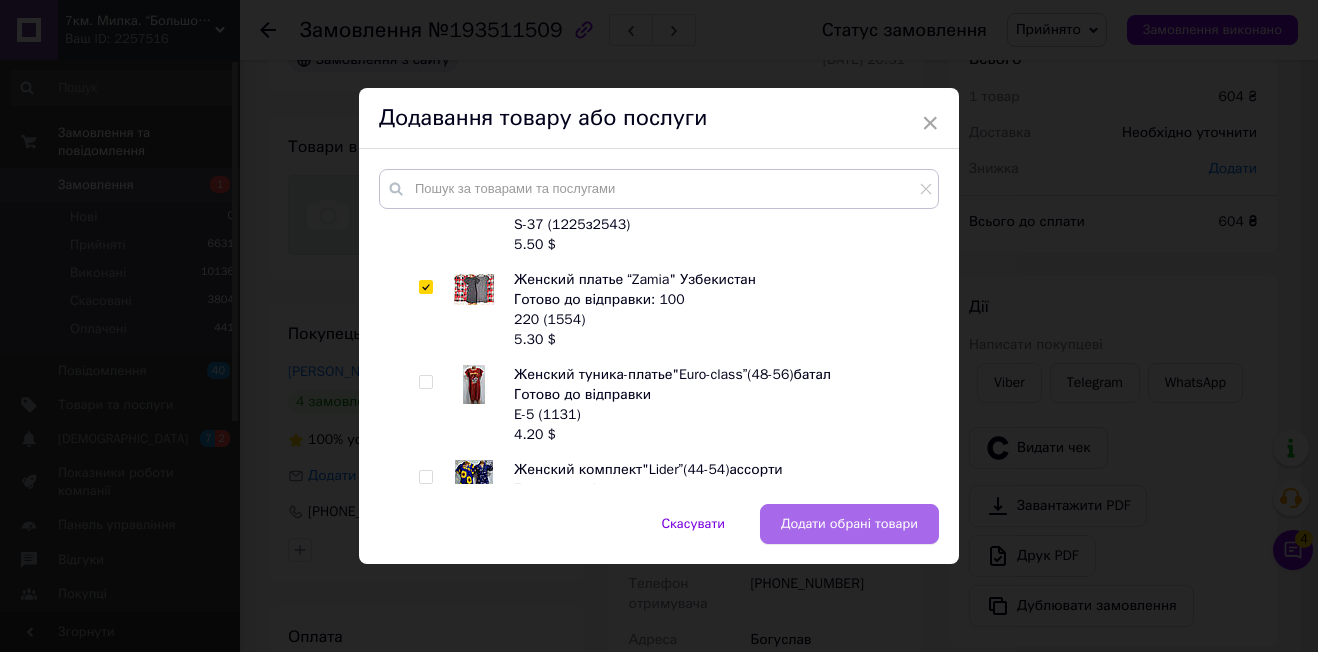 click on "Додати обрані товари" at bounding box center (849, 524) 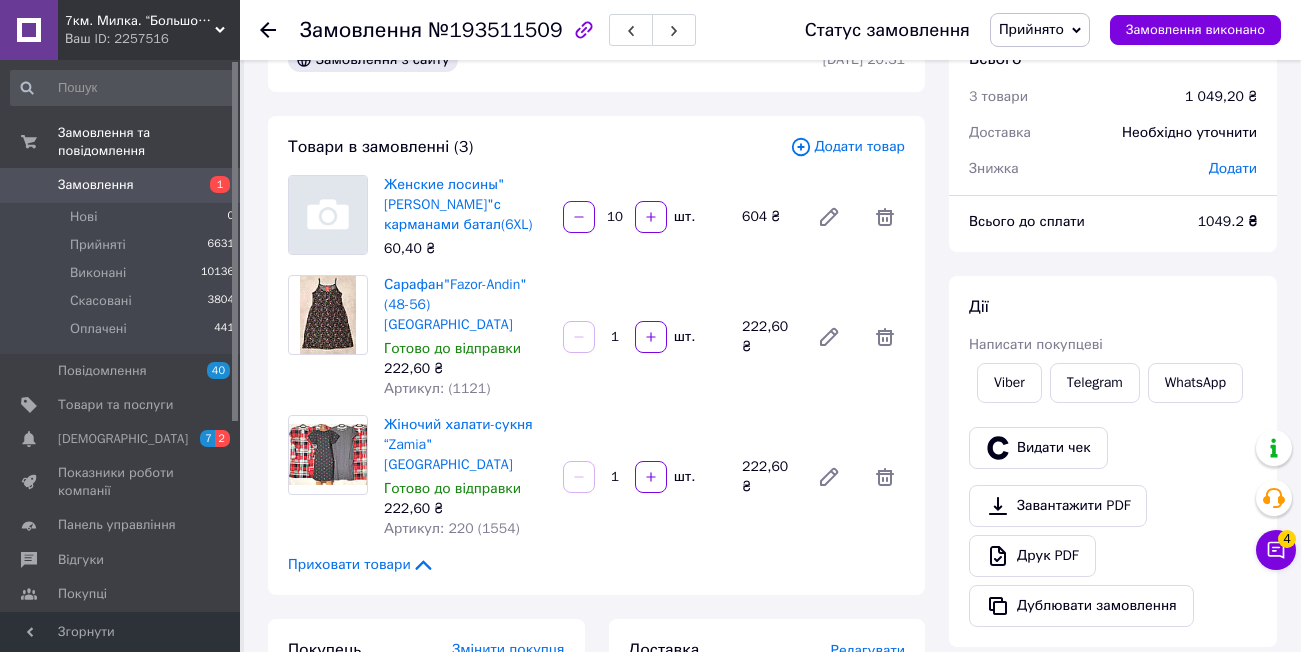 click on "1" at bounding box center [615, 477] 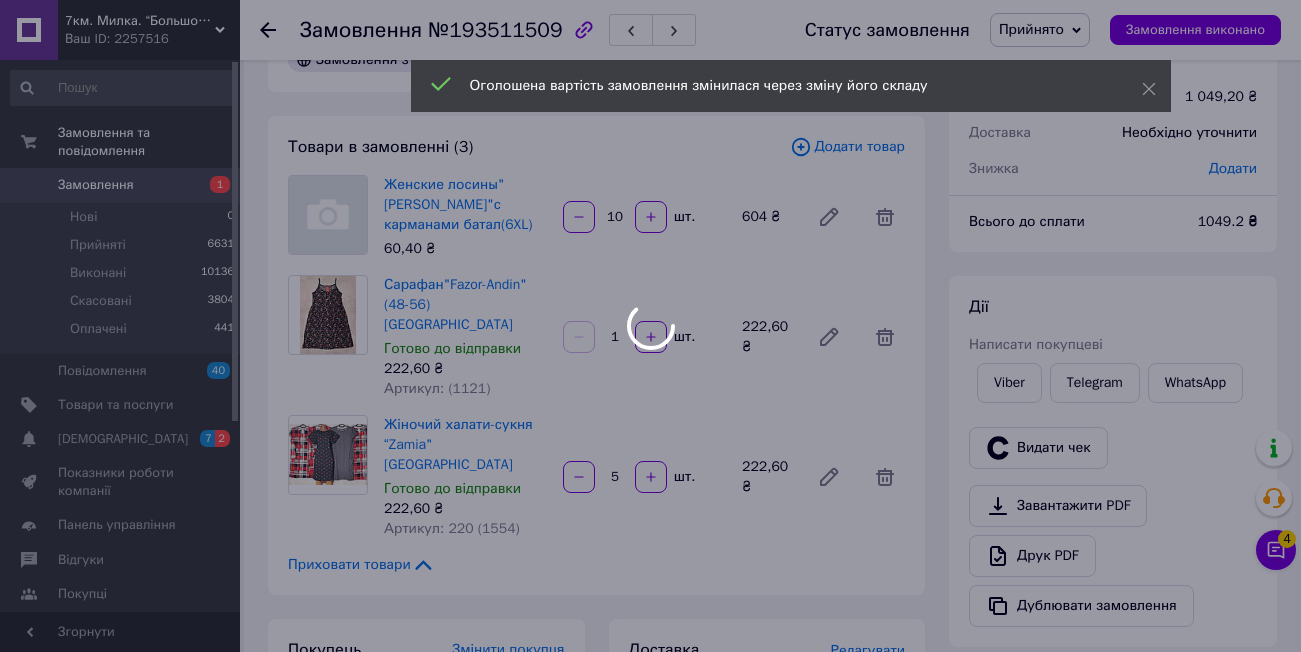 type on "5" 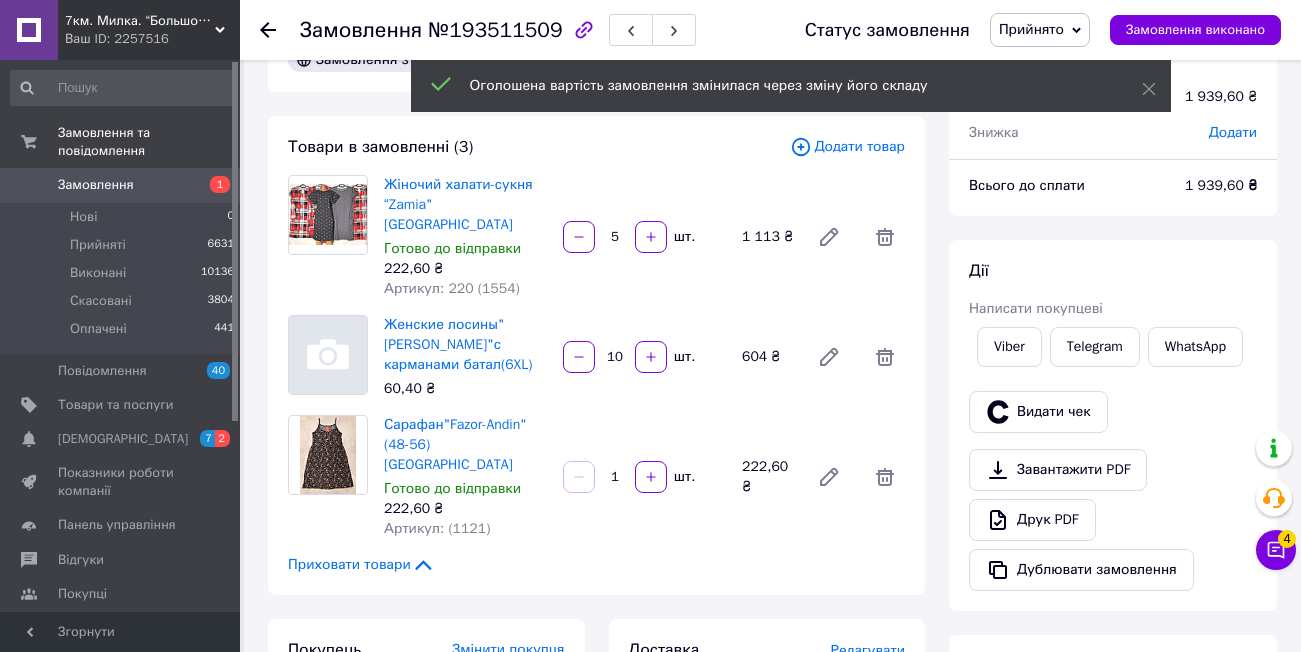 click on "10   шт." at bounding box center (644, 357) 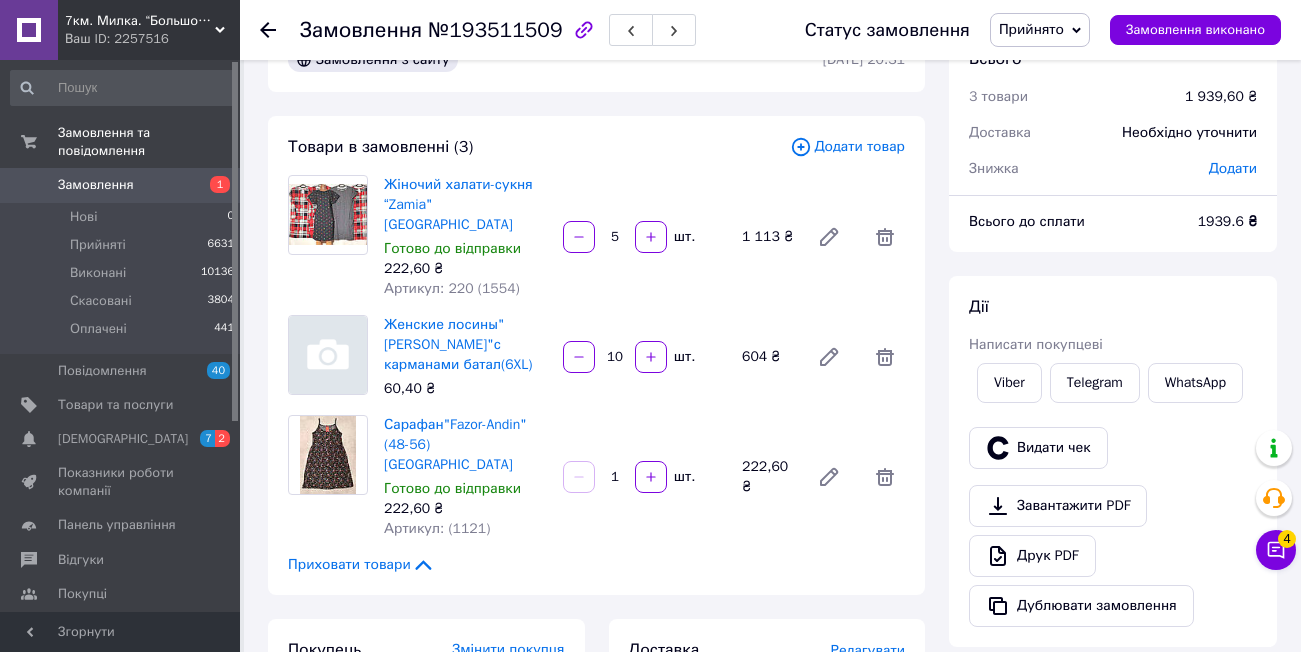 click on "1" at bounding box center (615, 477) 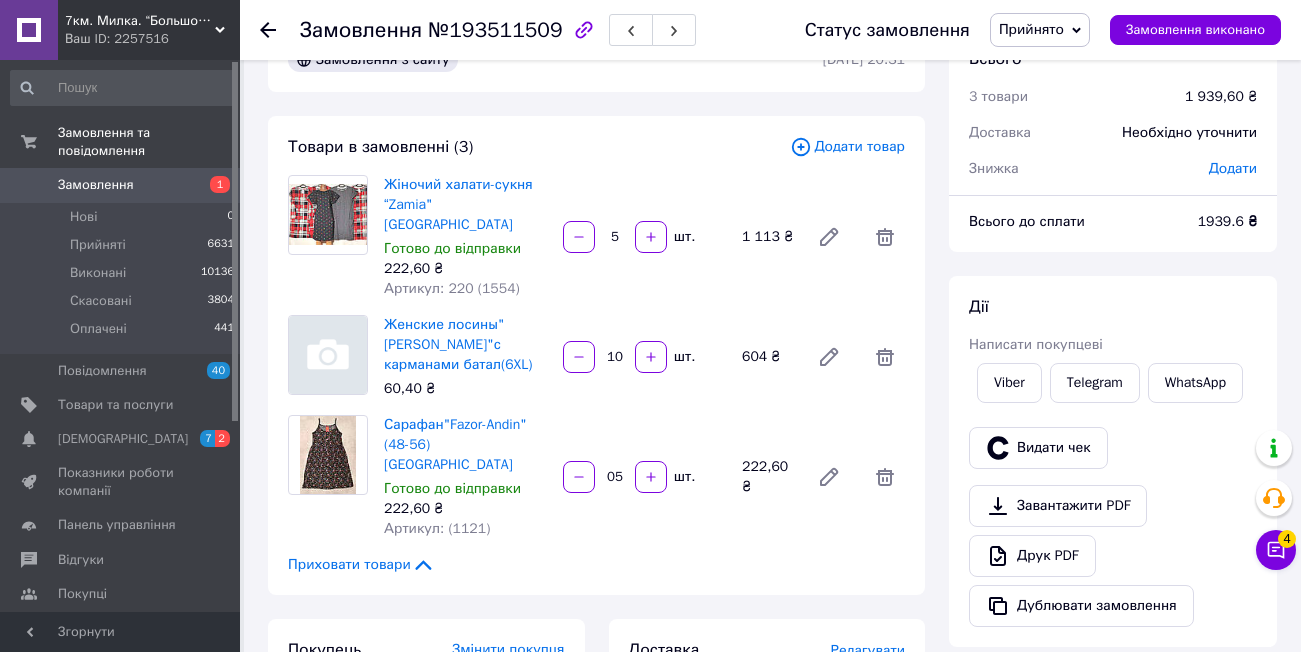 type on "5" 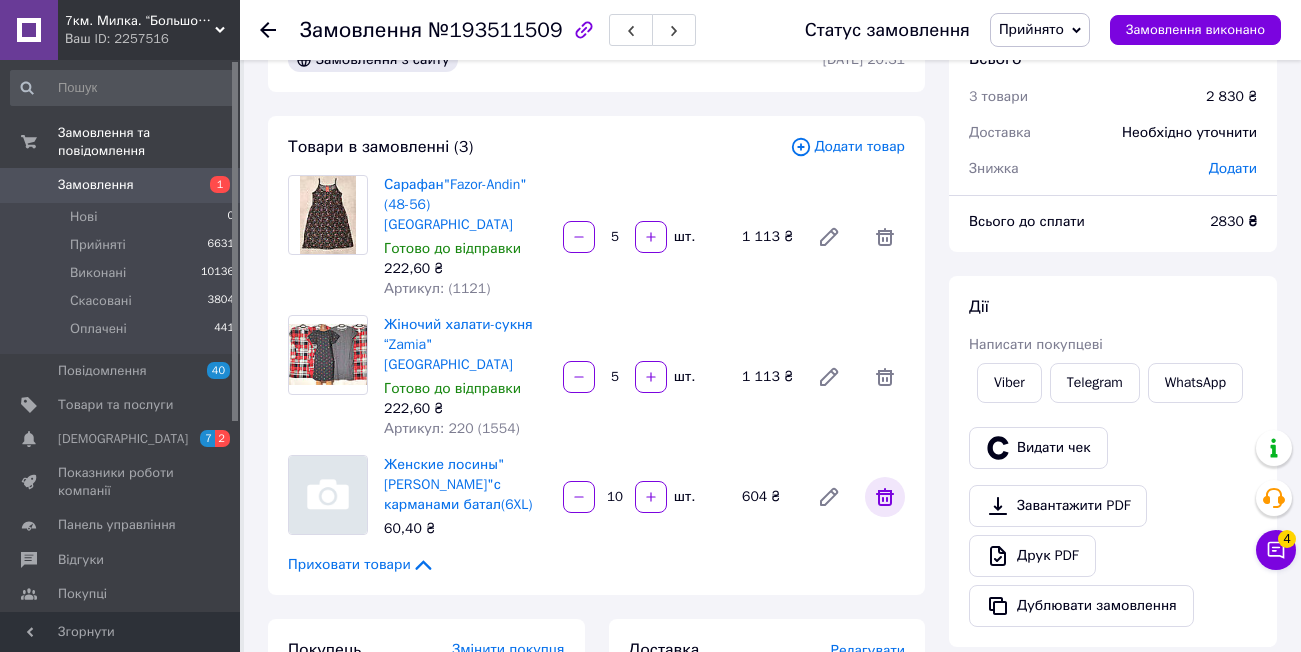 click 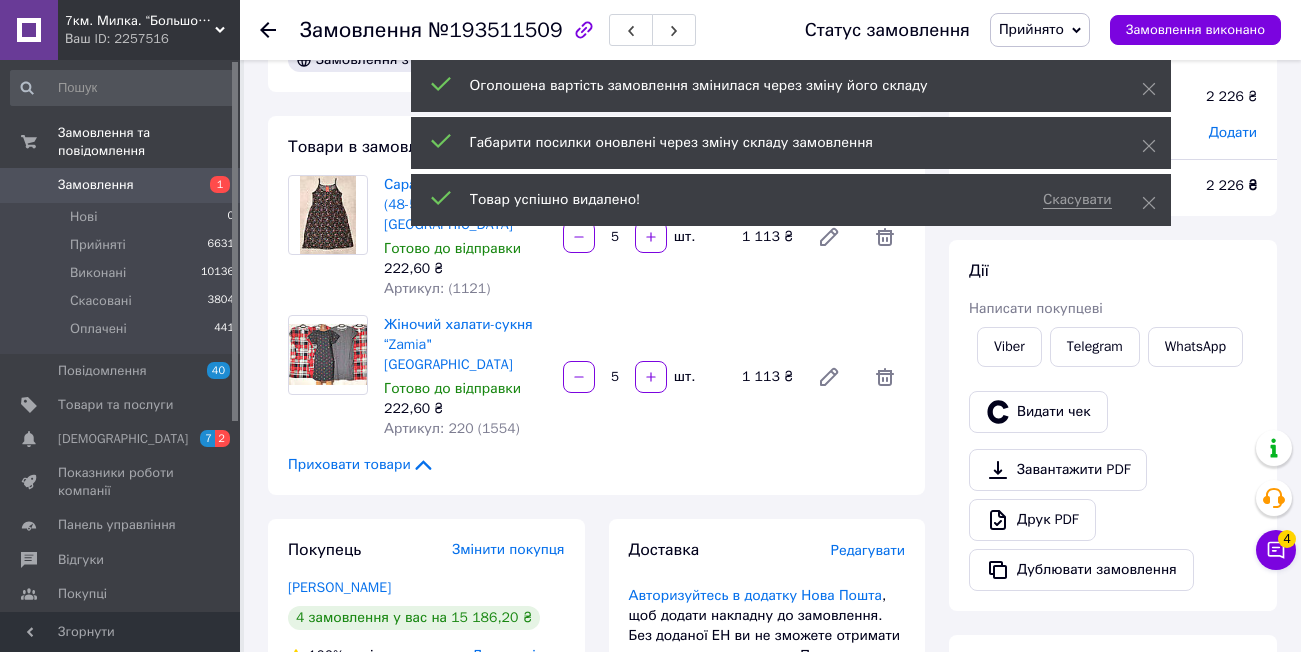 scroll, scrollTop: 16, scrollLeft: 0, axis: vertical 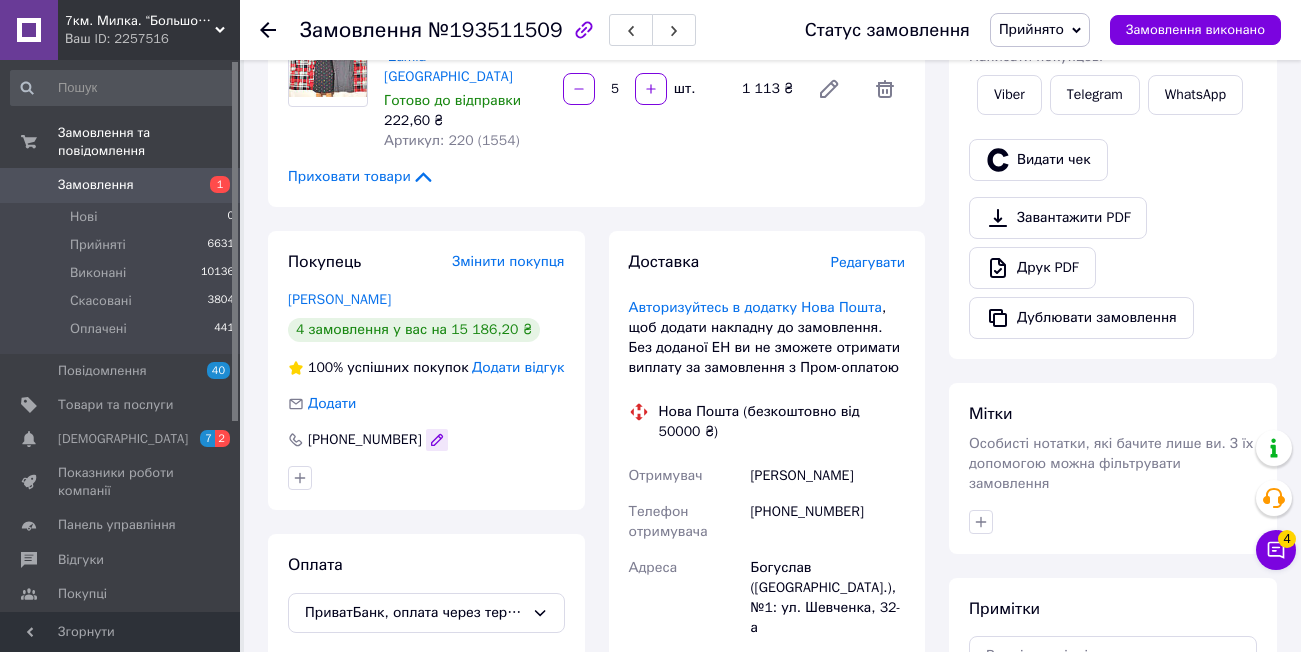 click 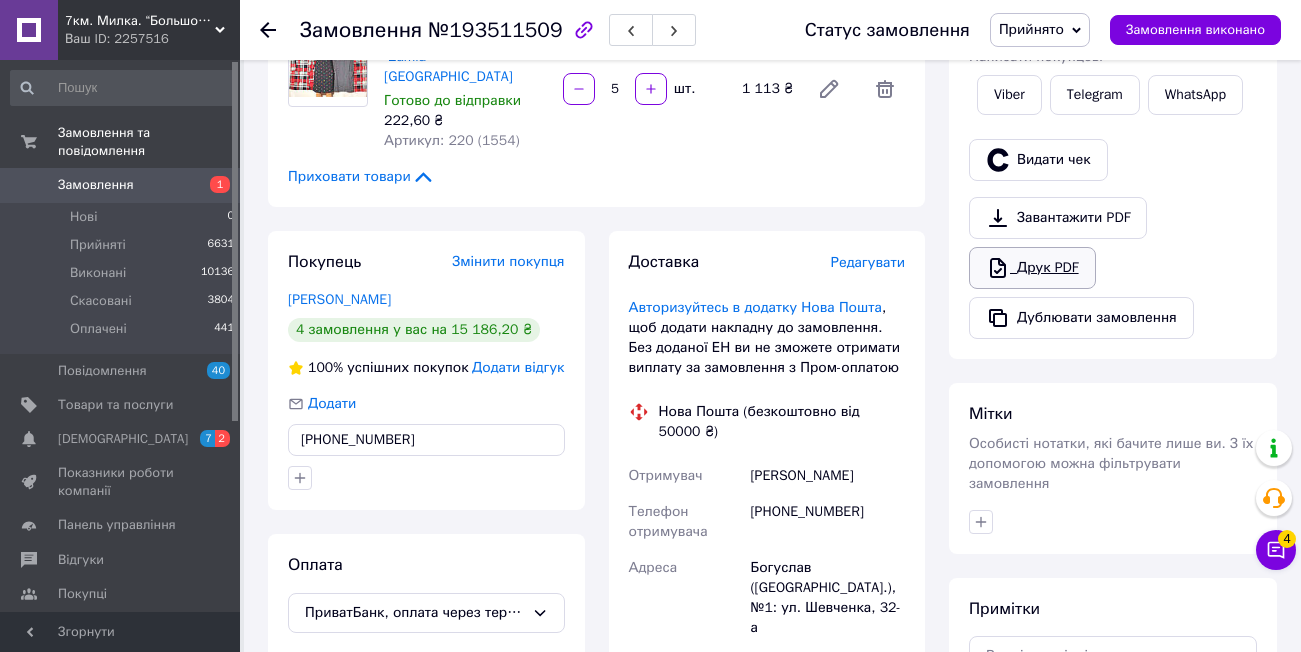 type on "[PHONE_NUMBER]" 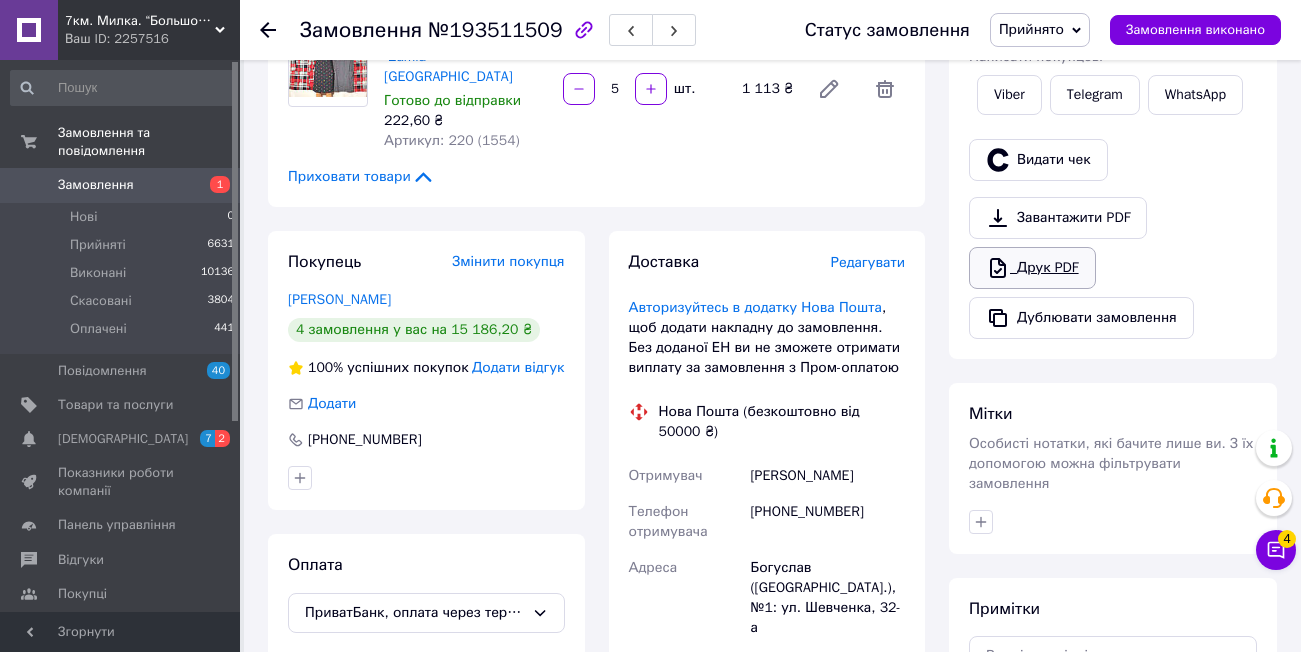 scroll, scrollTop: 64, scrollLeft: 0, axis: vertical 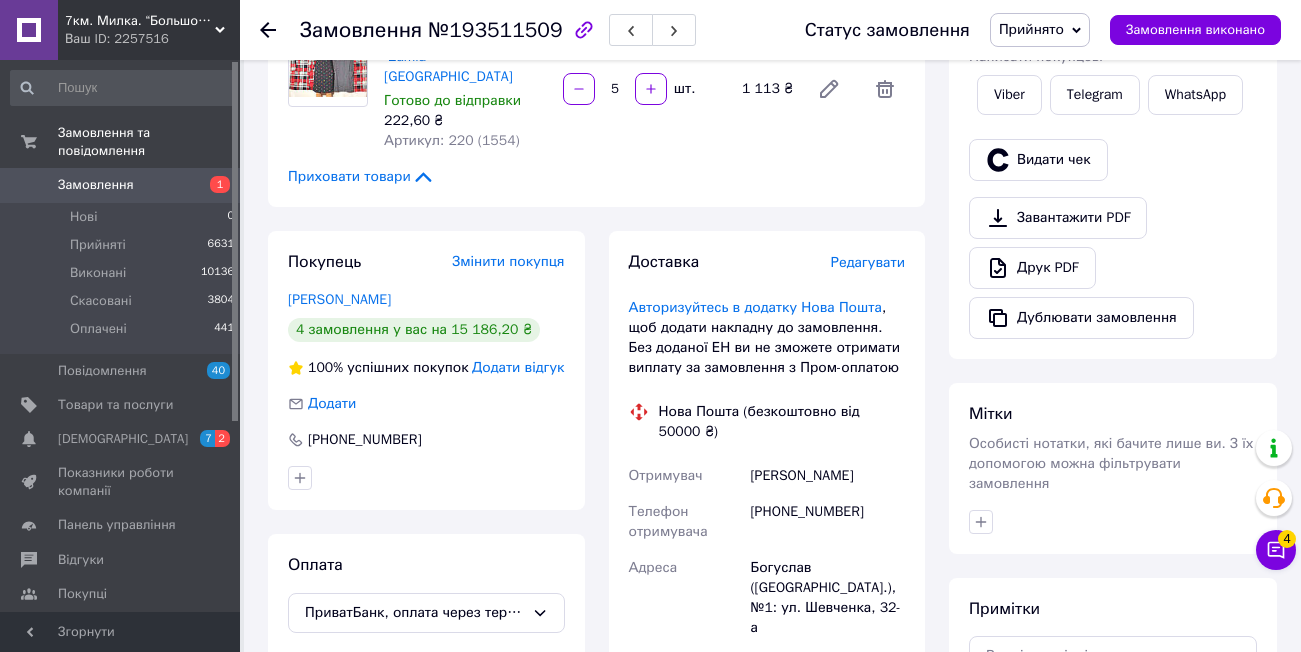click 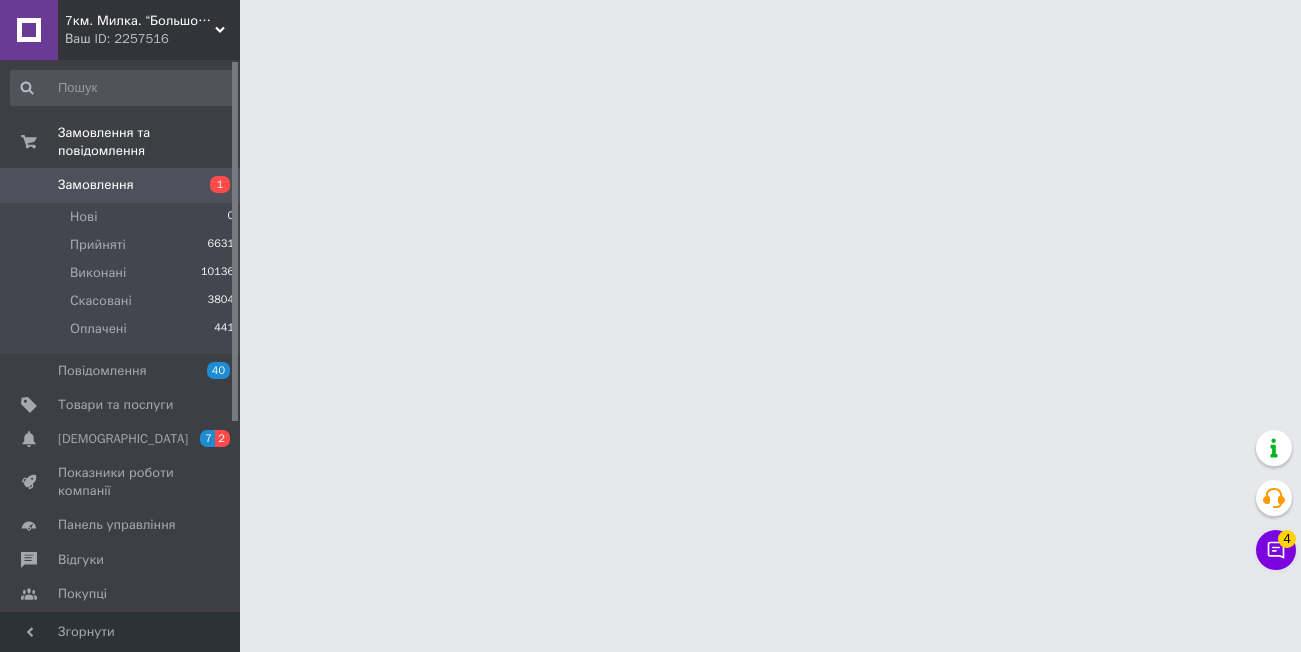scroll, scrollTop: 0, scrollLeft: 0, axis: both 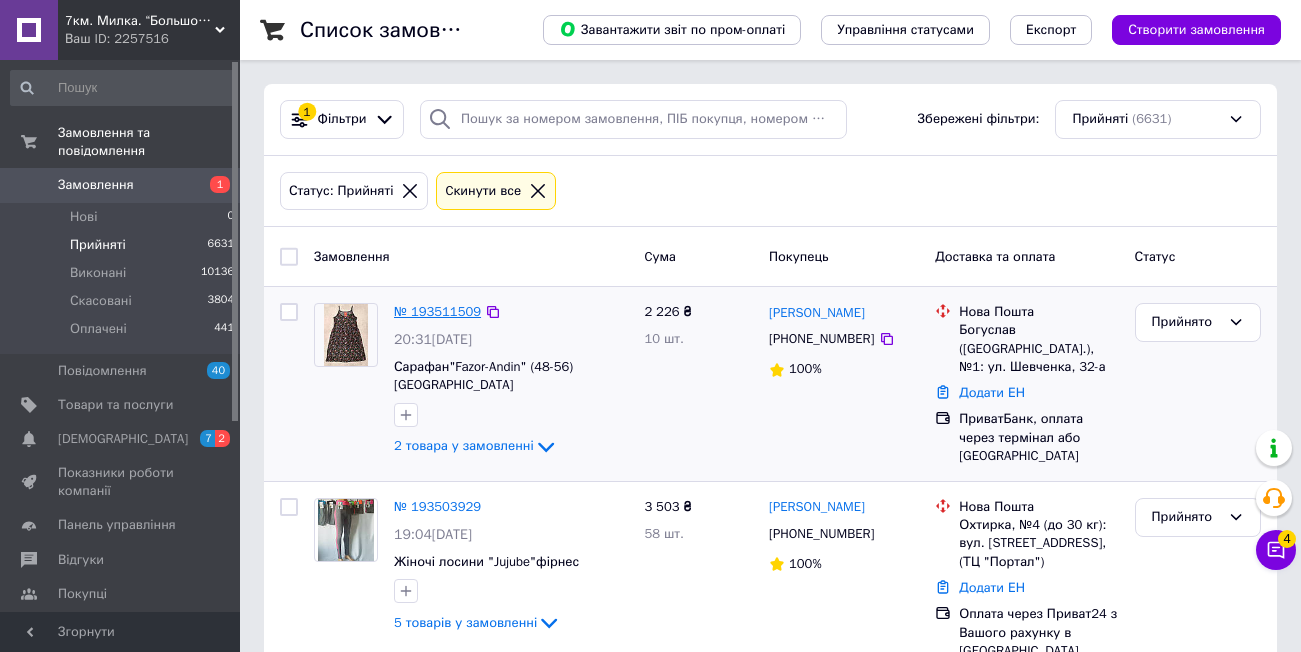 click on "№ 193511509" at bounding box center (437, 311) 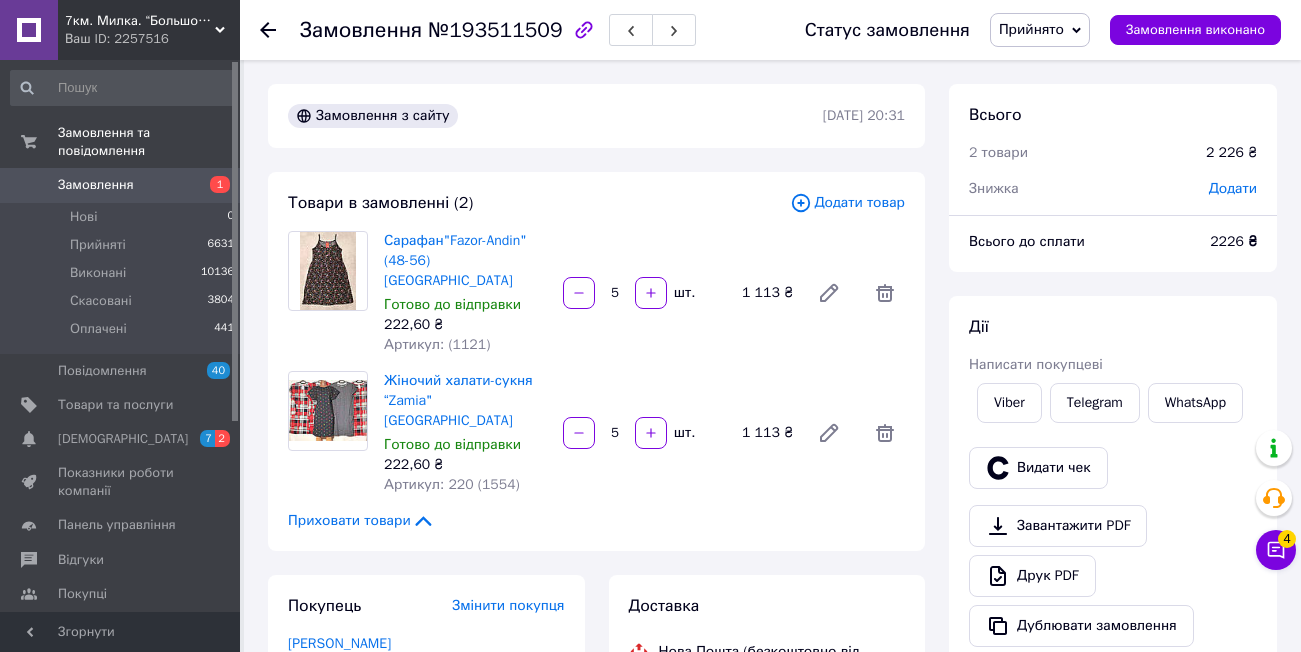 scroll, scrollTop: 64, scrollLeft: 0, axis: vertical 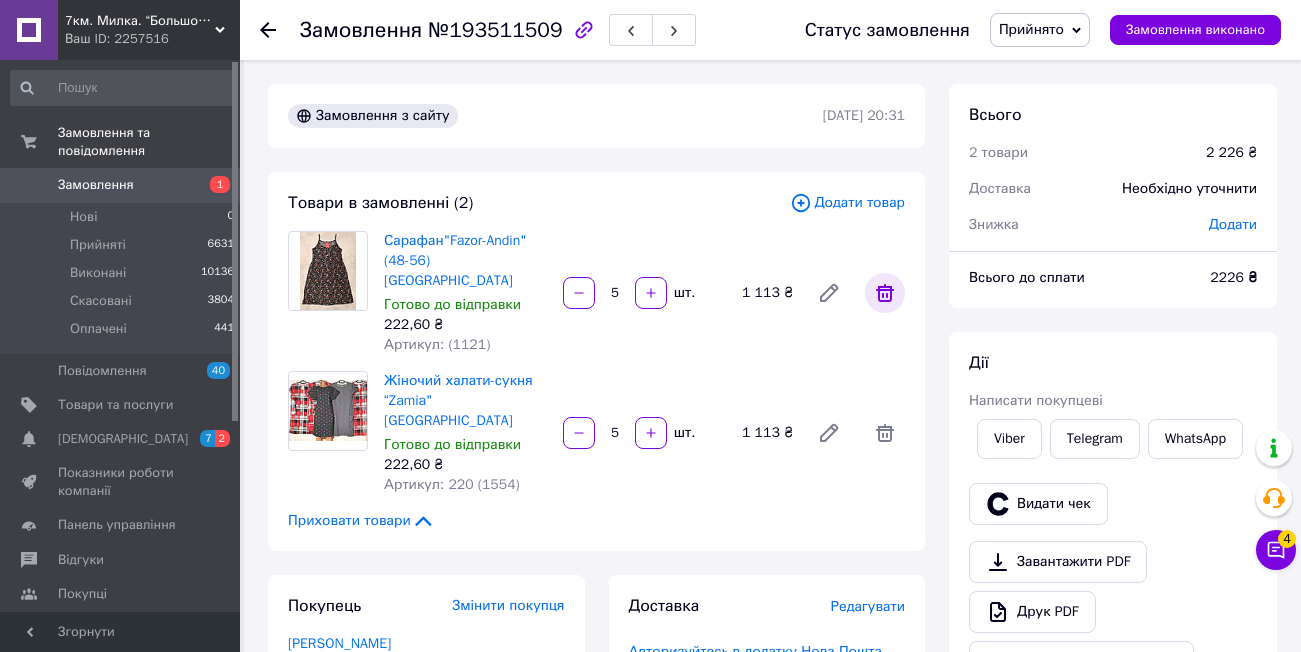 click 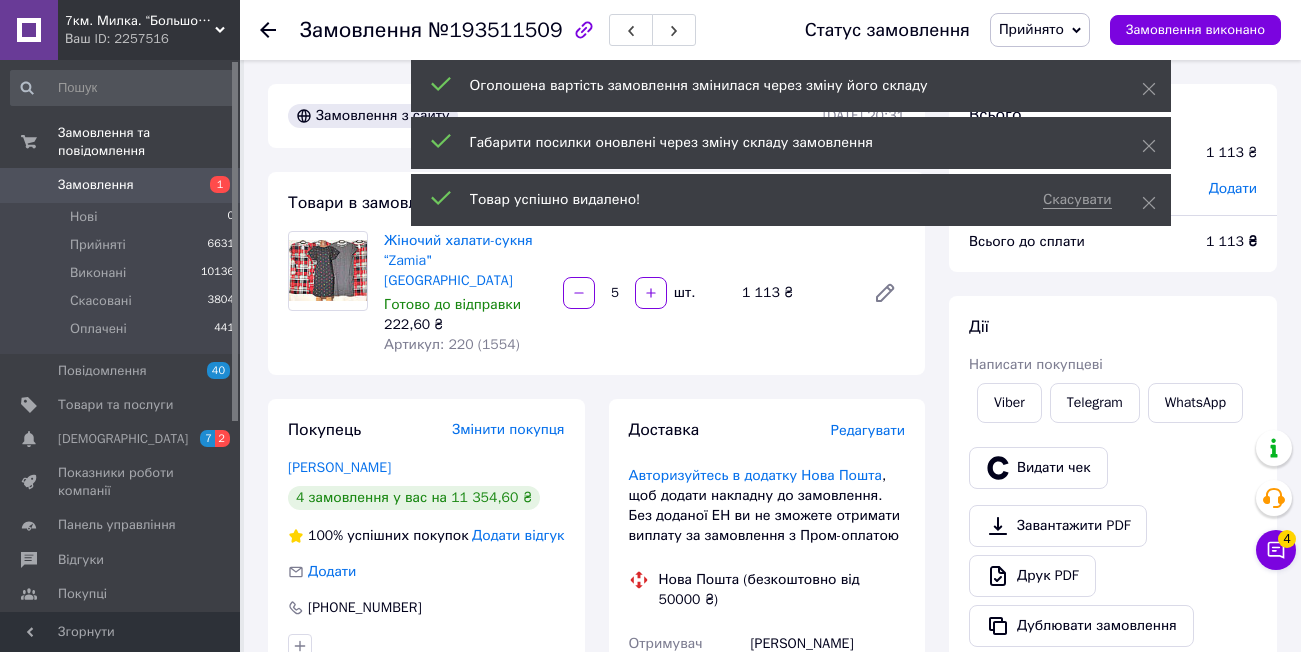 scroll, scrollTop: 112, scrollLeft: 0, axis: vertical 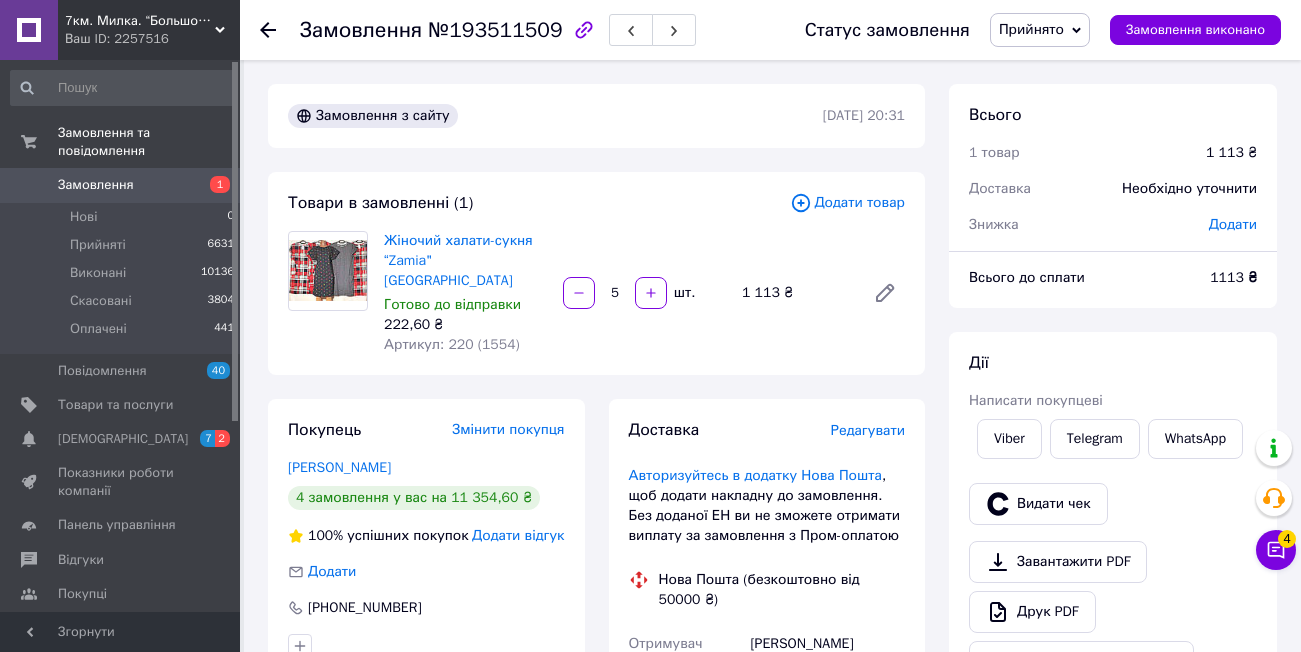 click on "Прийнято" at bounding box center (1031, 29) 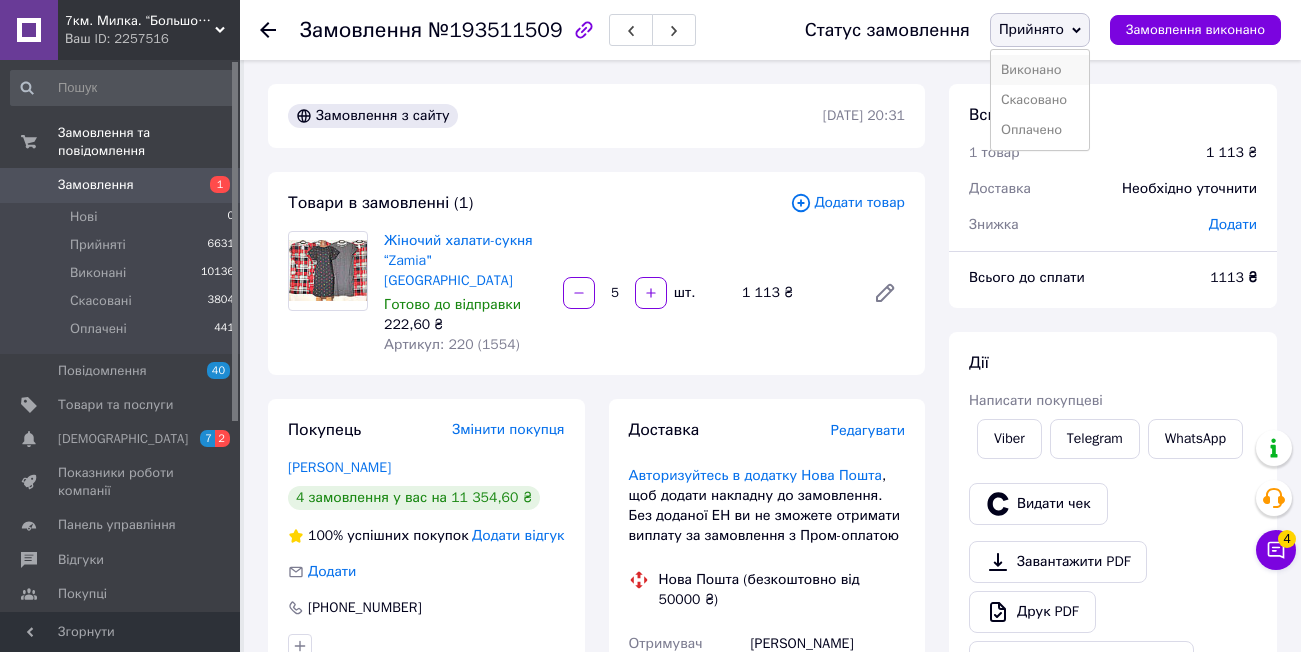 click on "Виконано" at bounding box center (1040, 70) 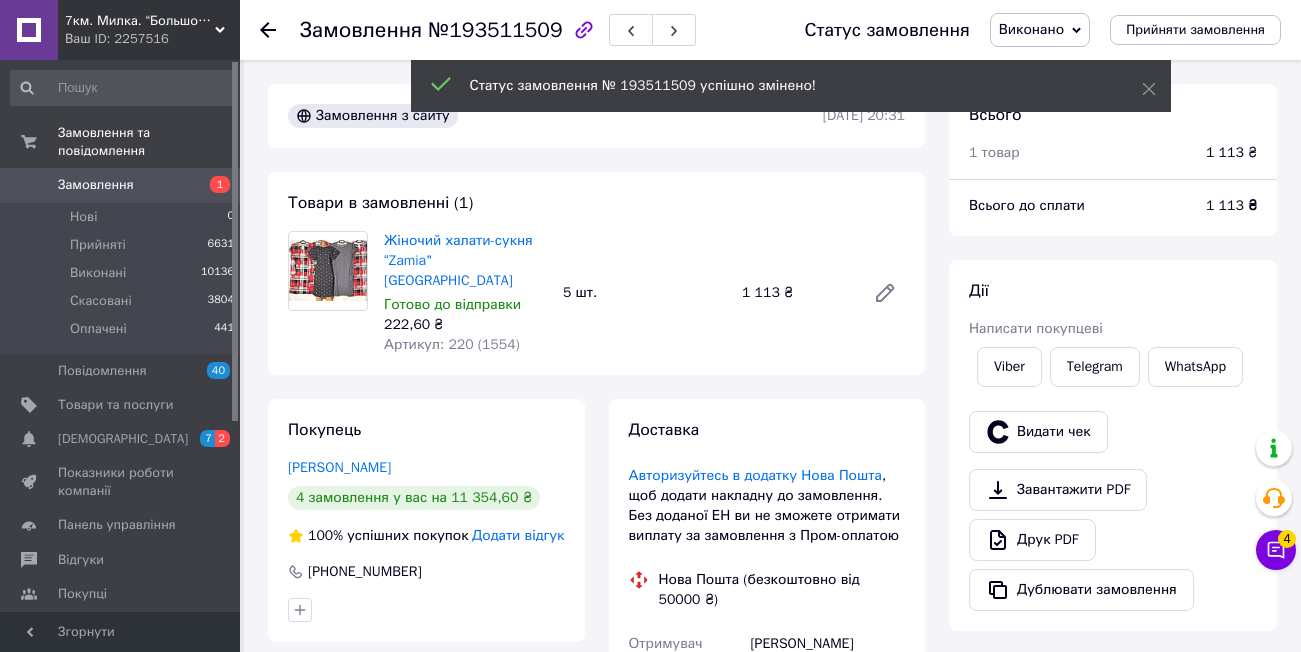 scroll, scrollTop: 160, scrollLeft: 0, axis: vertical 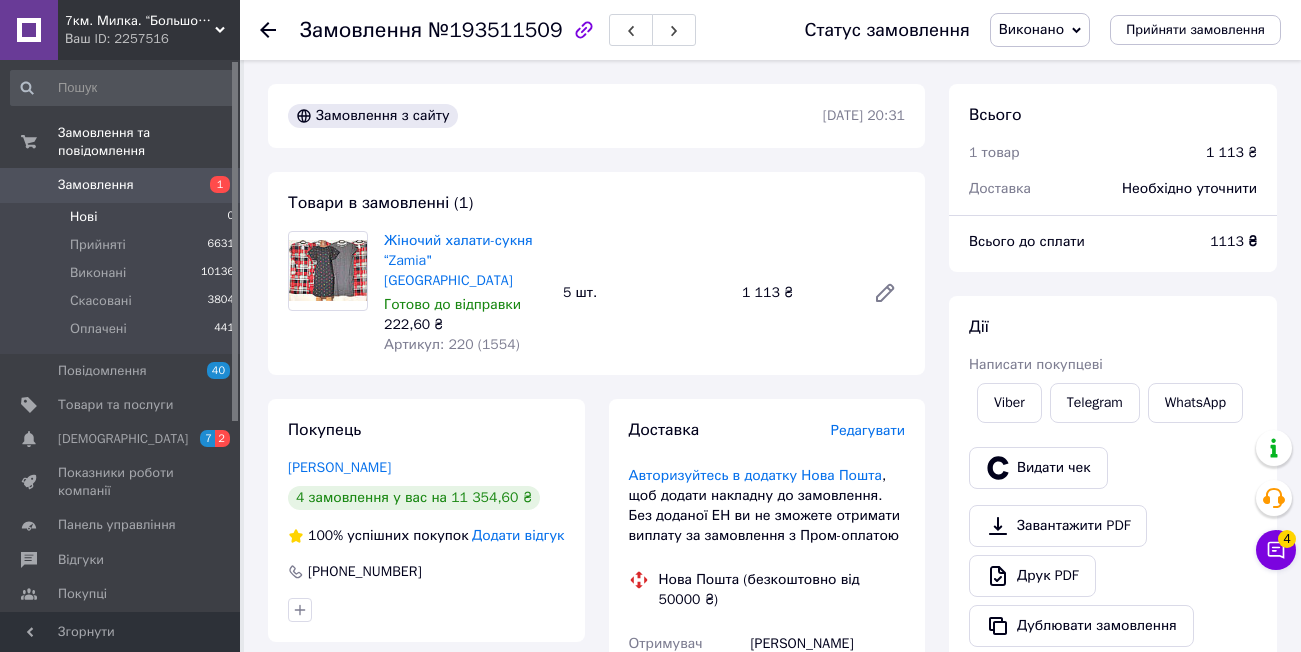 click on "Нові 0" at bounding box center (123, 217) 